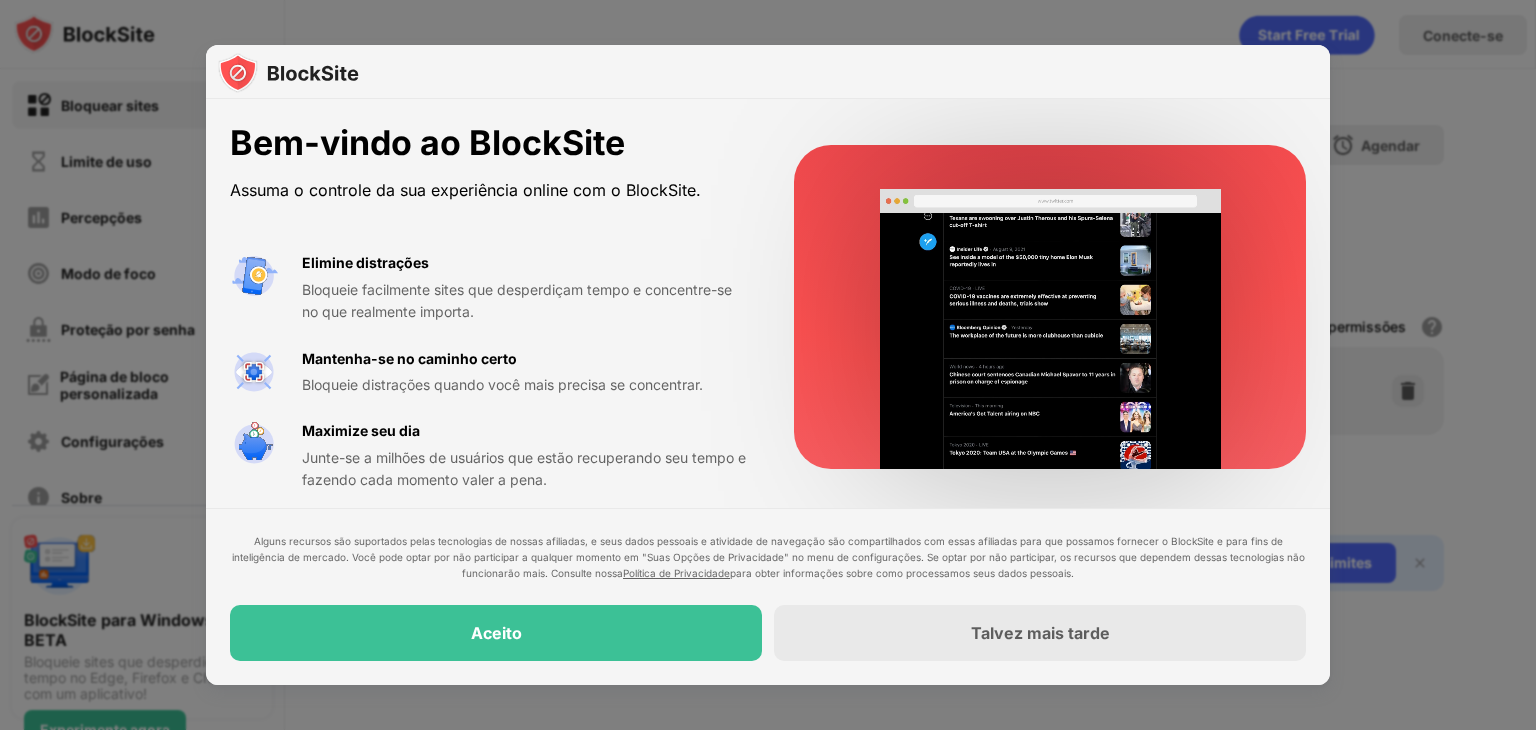 scroll, scrollTop: 0, scrollLeft: 0, axis: both 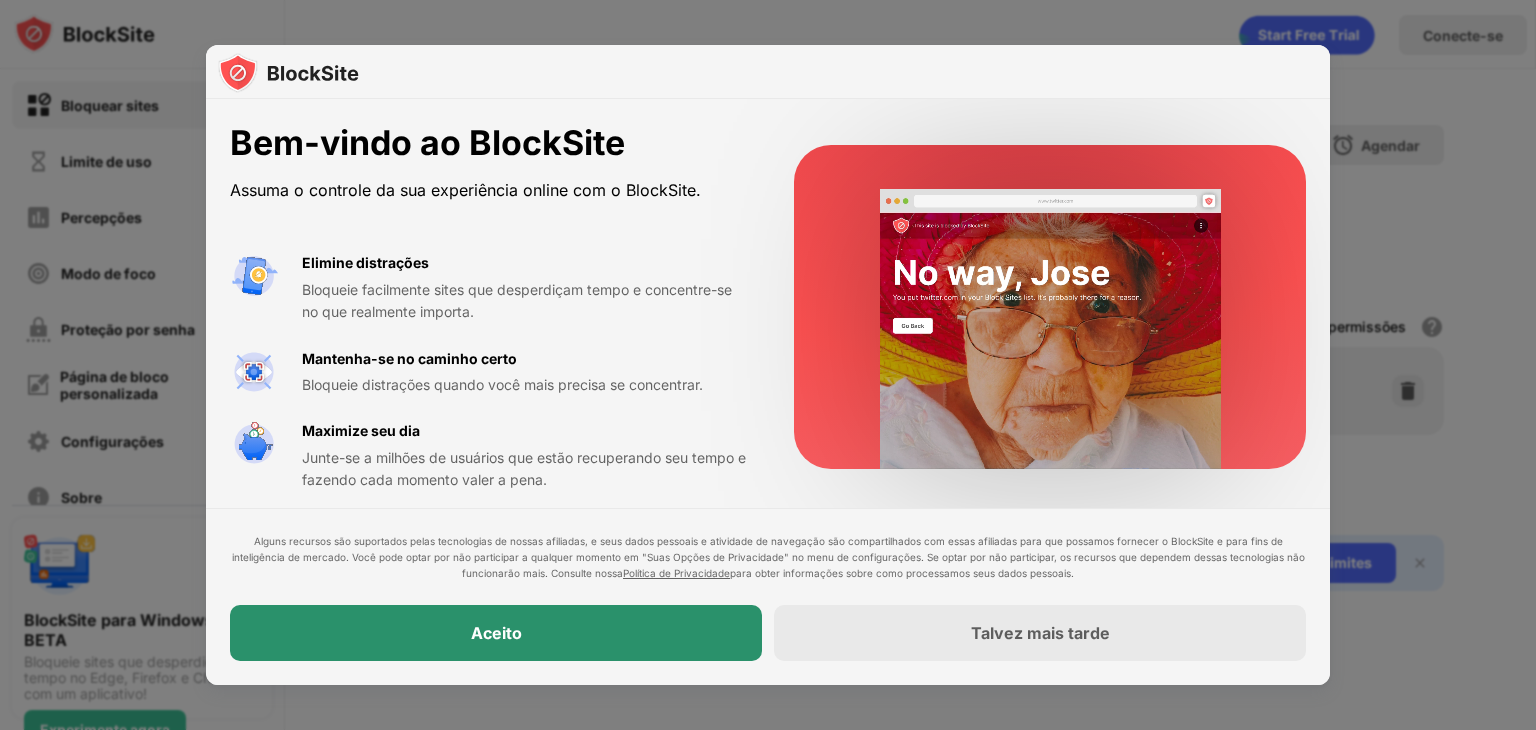 click on "Aceito" at bounding box center (496, 633) 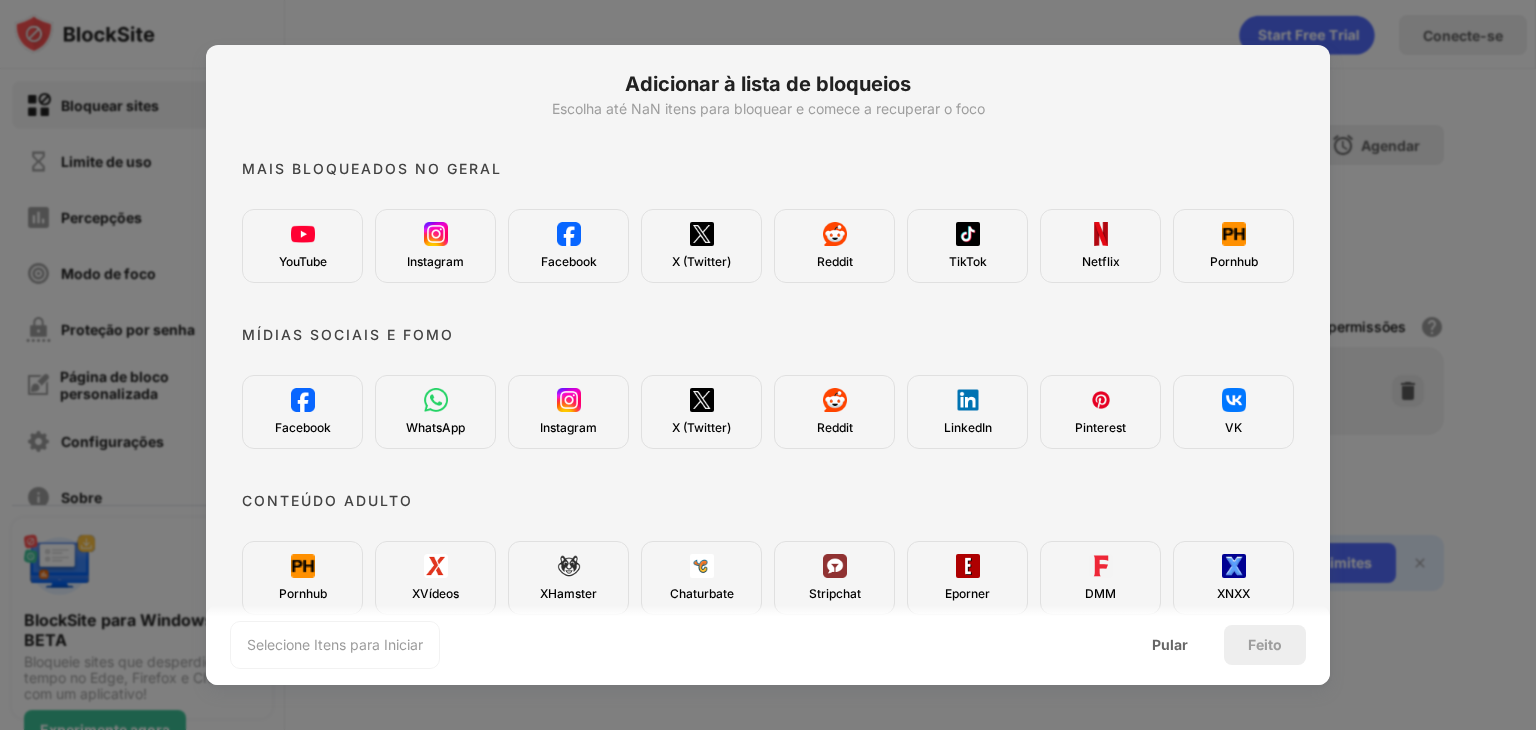 click on "Instagram" at bounding box center [435, 261] 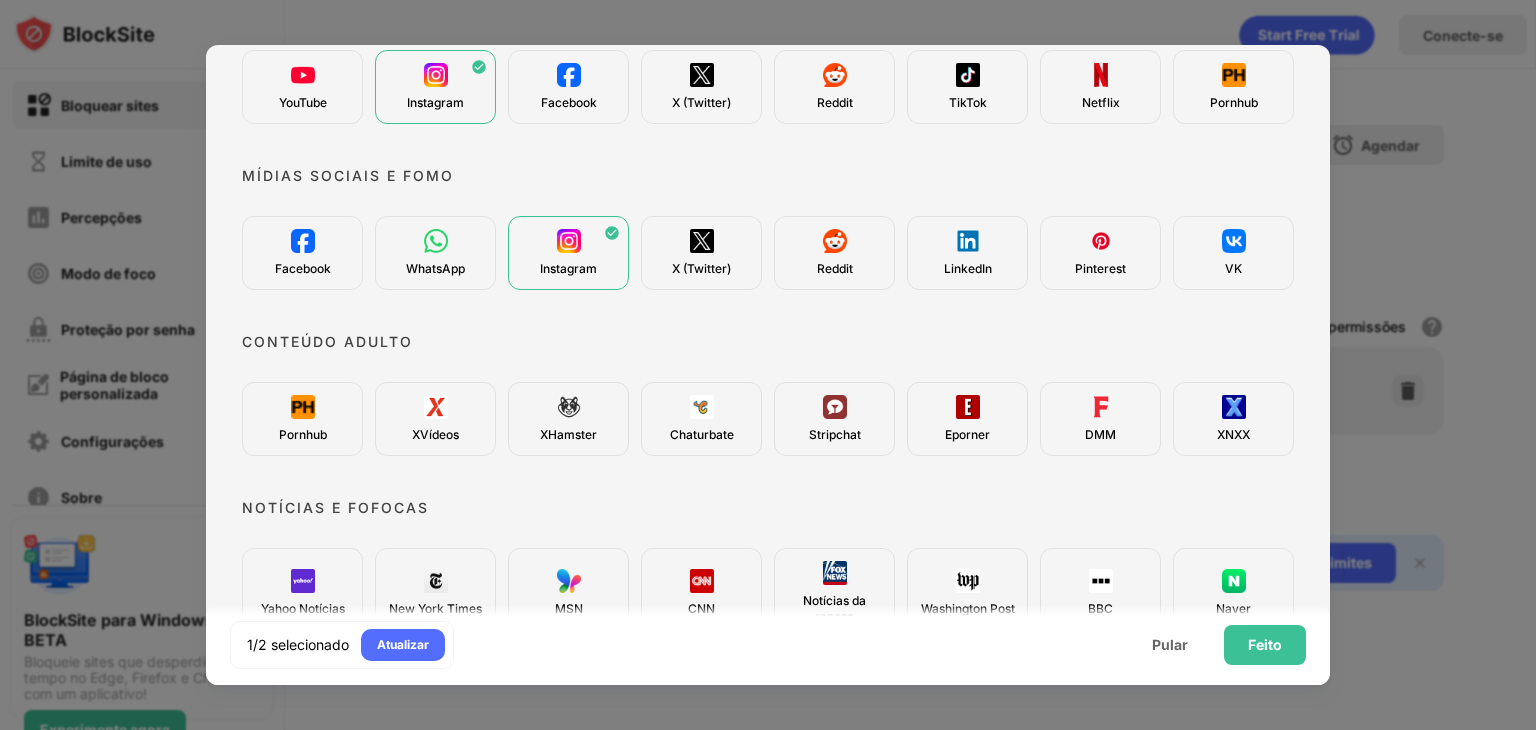 scroll, scrollTop: 171, scrollLeft: 0, axis: vertical 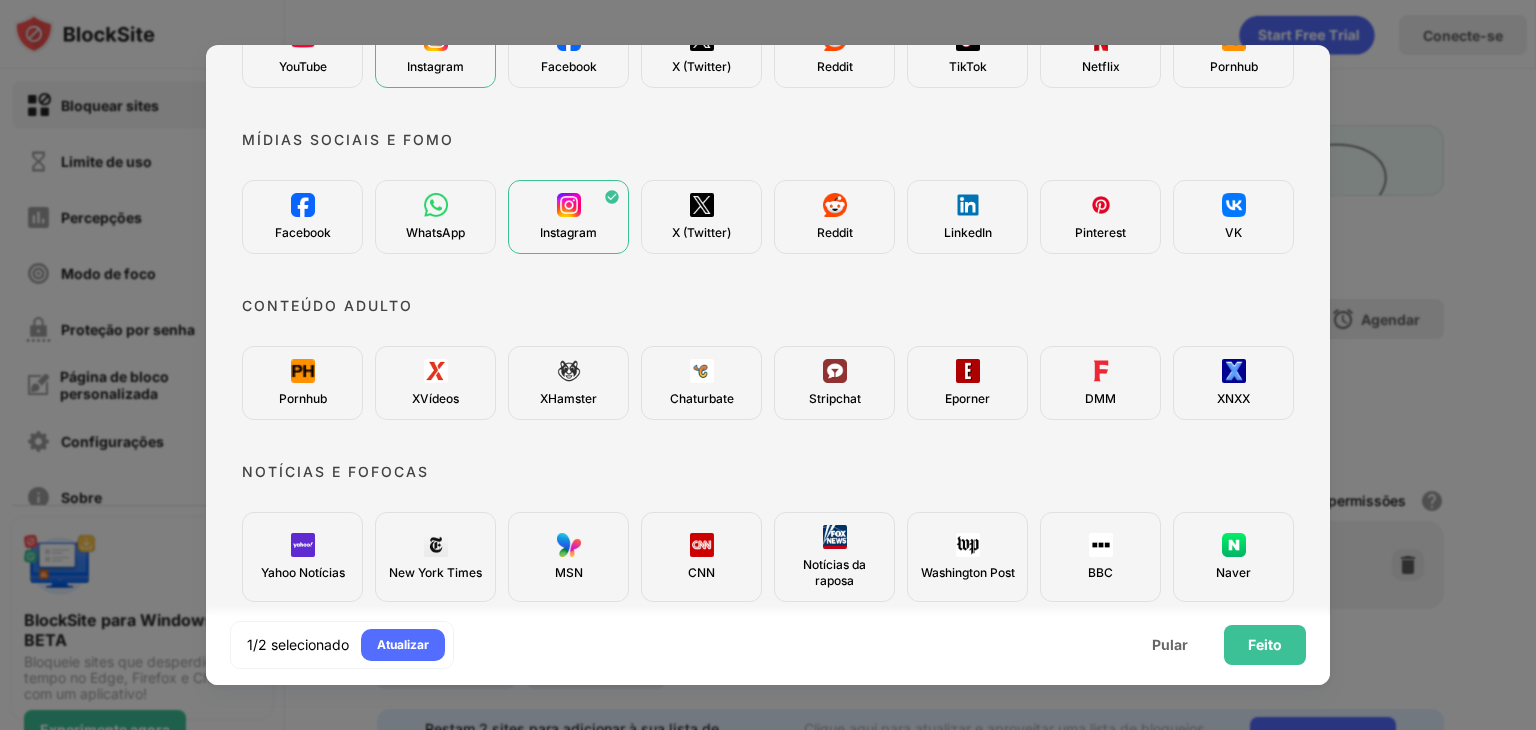 click on "Pornhub" at bounding box center [302, 383] 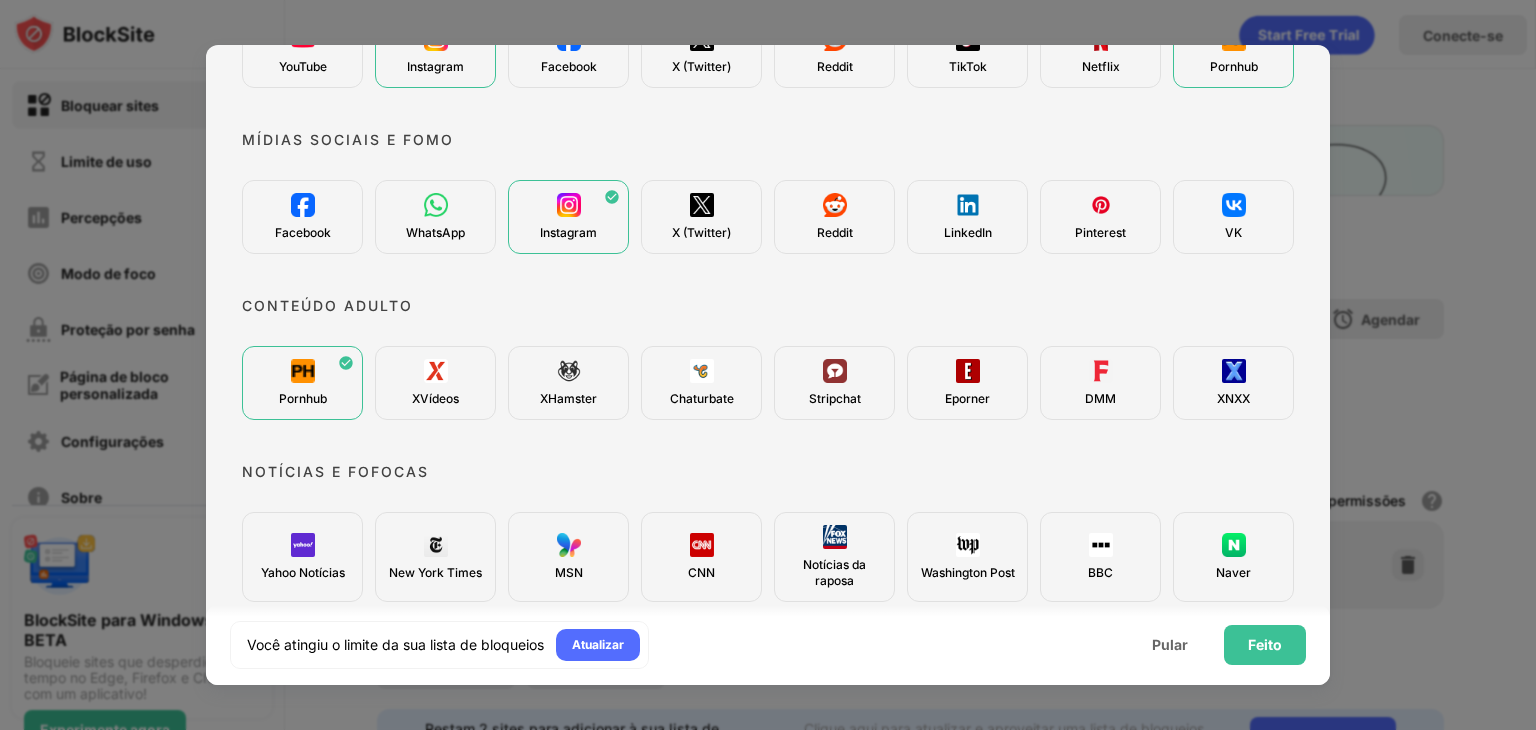 click on "XVídeos" at bounding box center [435, 383] 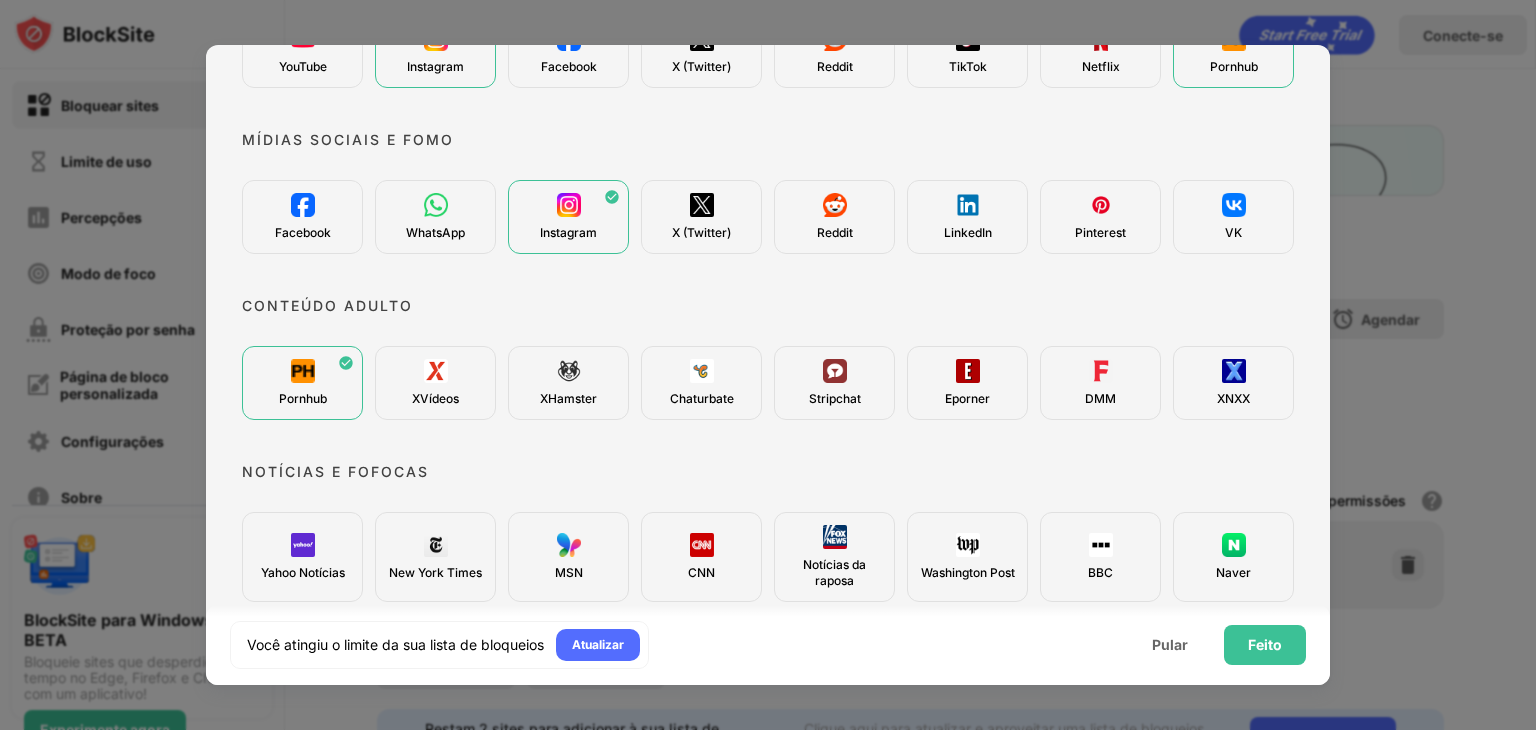 click on "Stripchat" at bounding box center [834, 383] 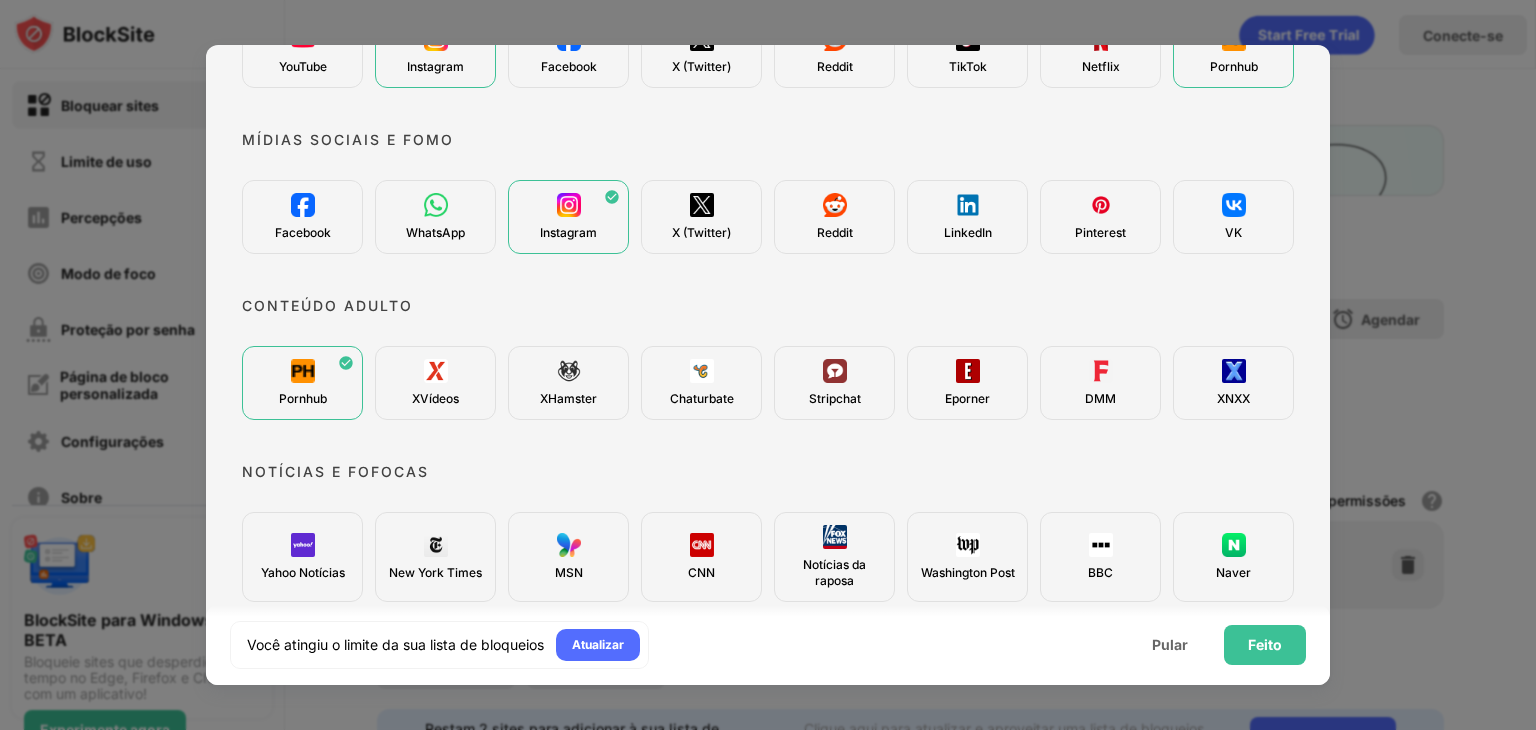 click on "XVídeos" at bounding box center [435, 383] 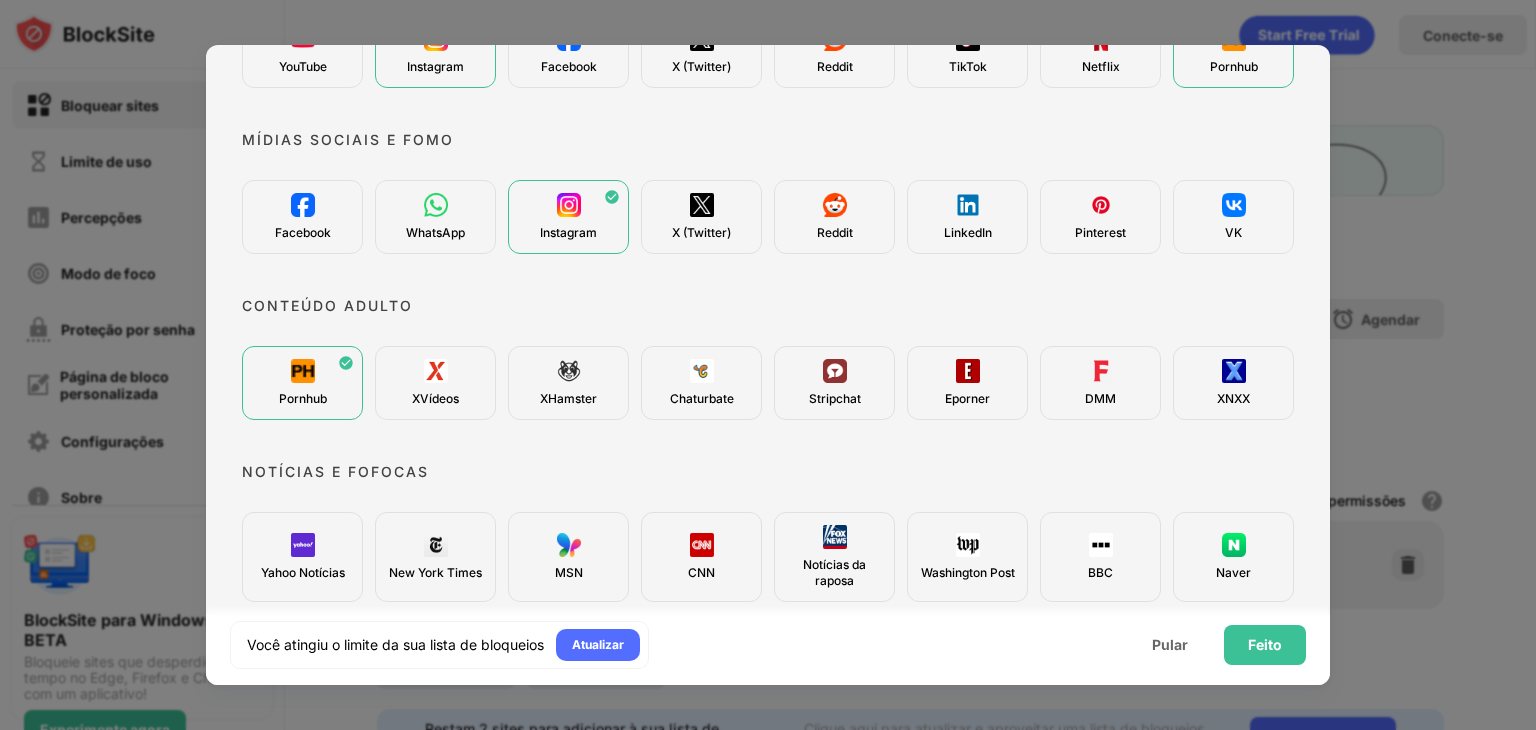 click on "Stripchat" at bounding box center [834, 383] 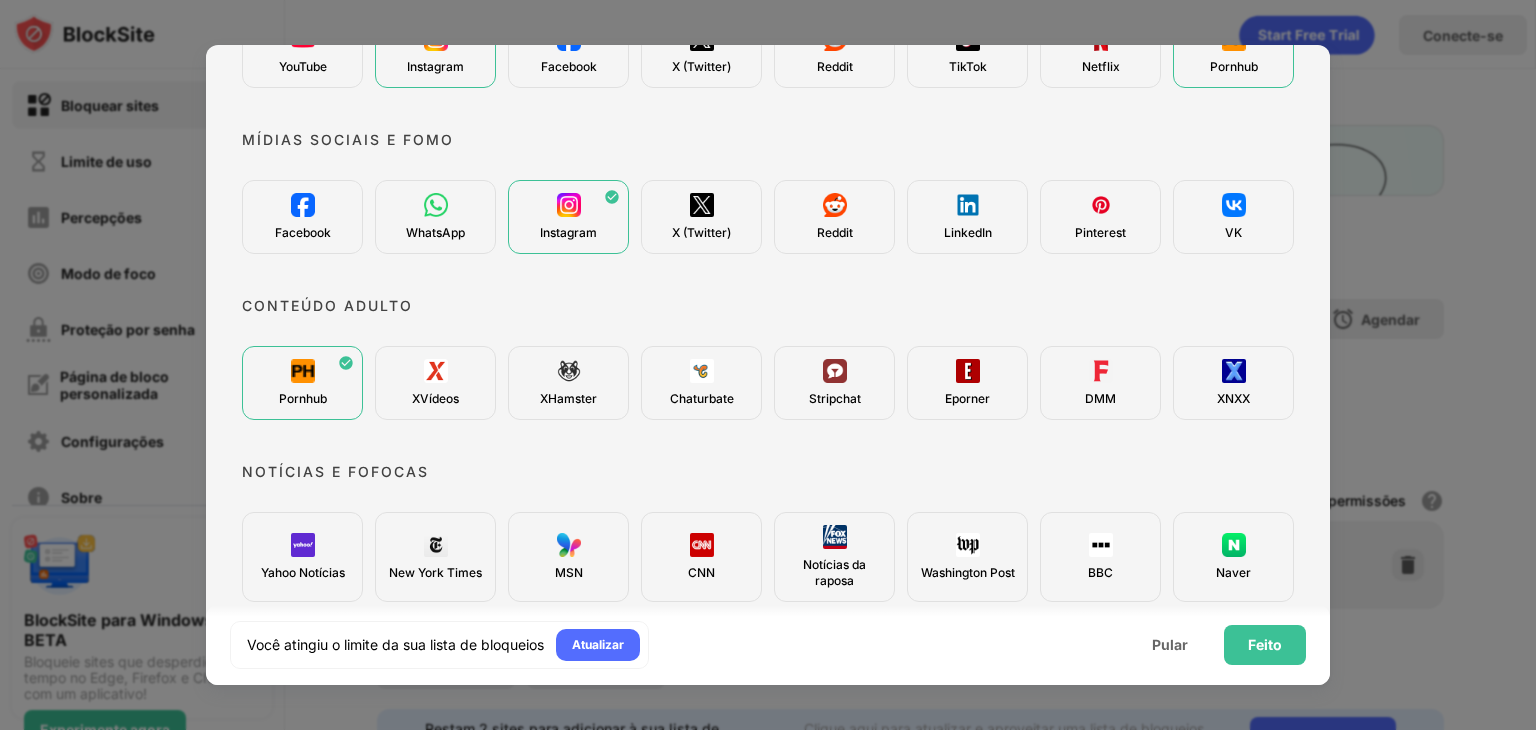 click at bounding box center (346, 363) 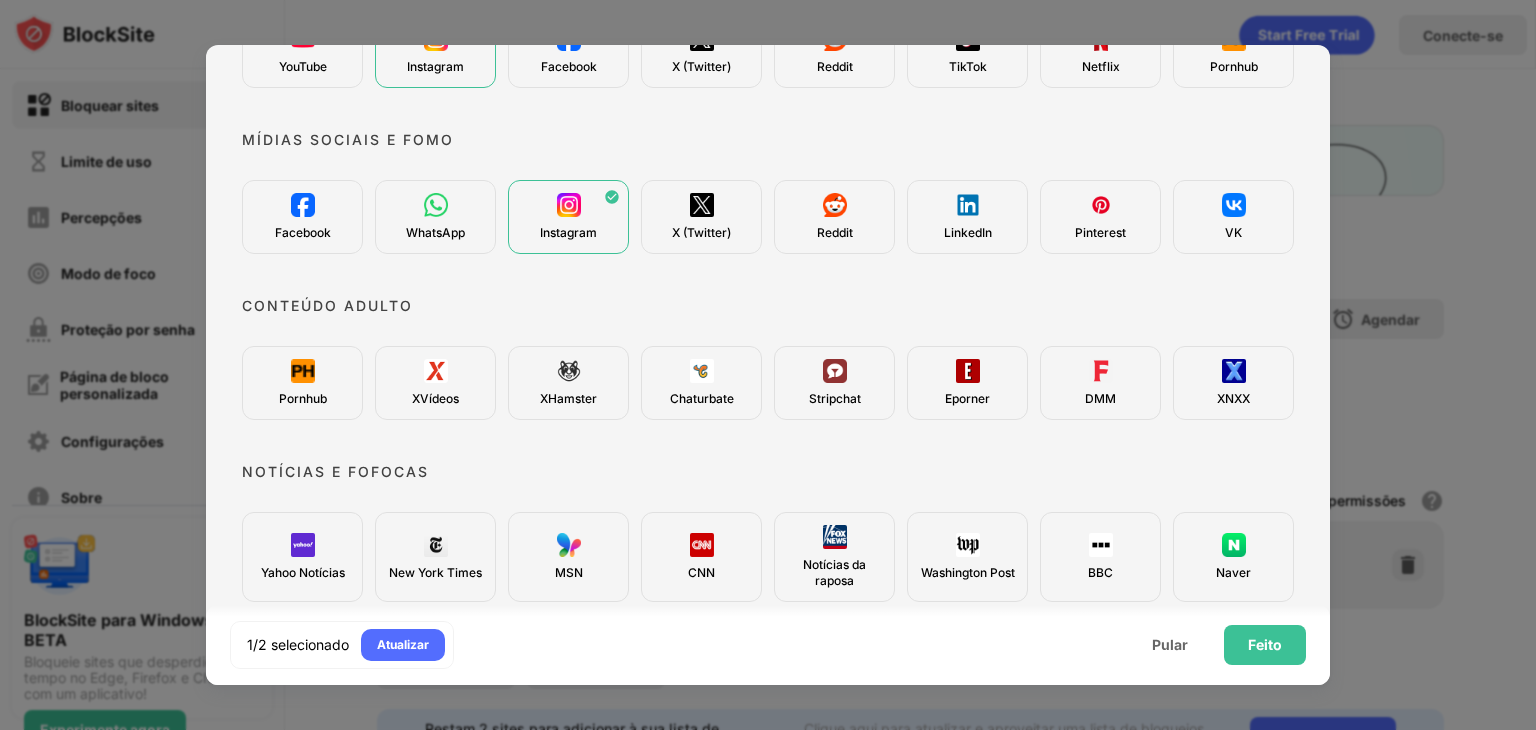 click on "XVídeos" at bounding box center [435, 383] 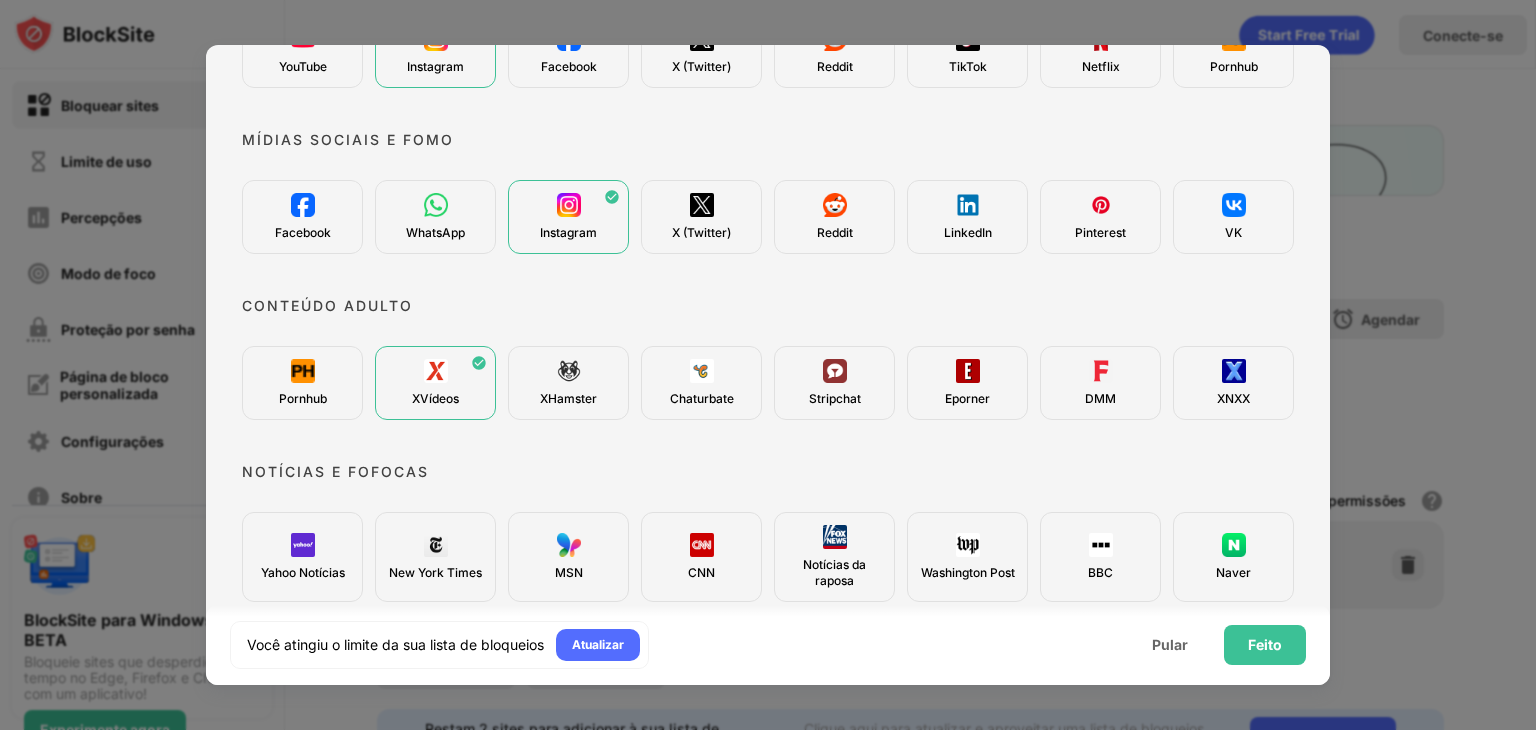 scroll, scrollTop: 0, scrollLeft: 0, axis: both 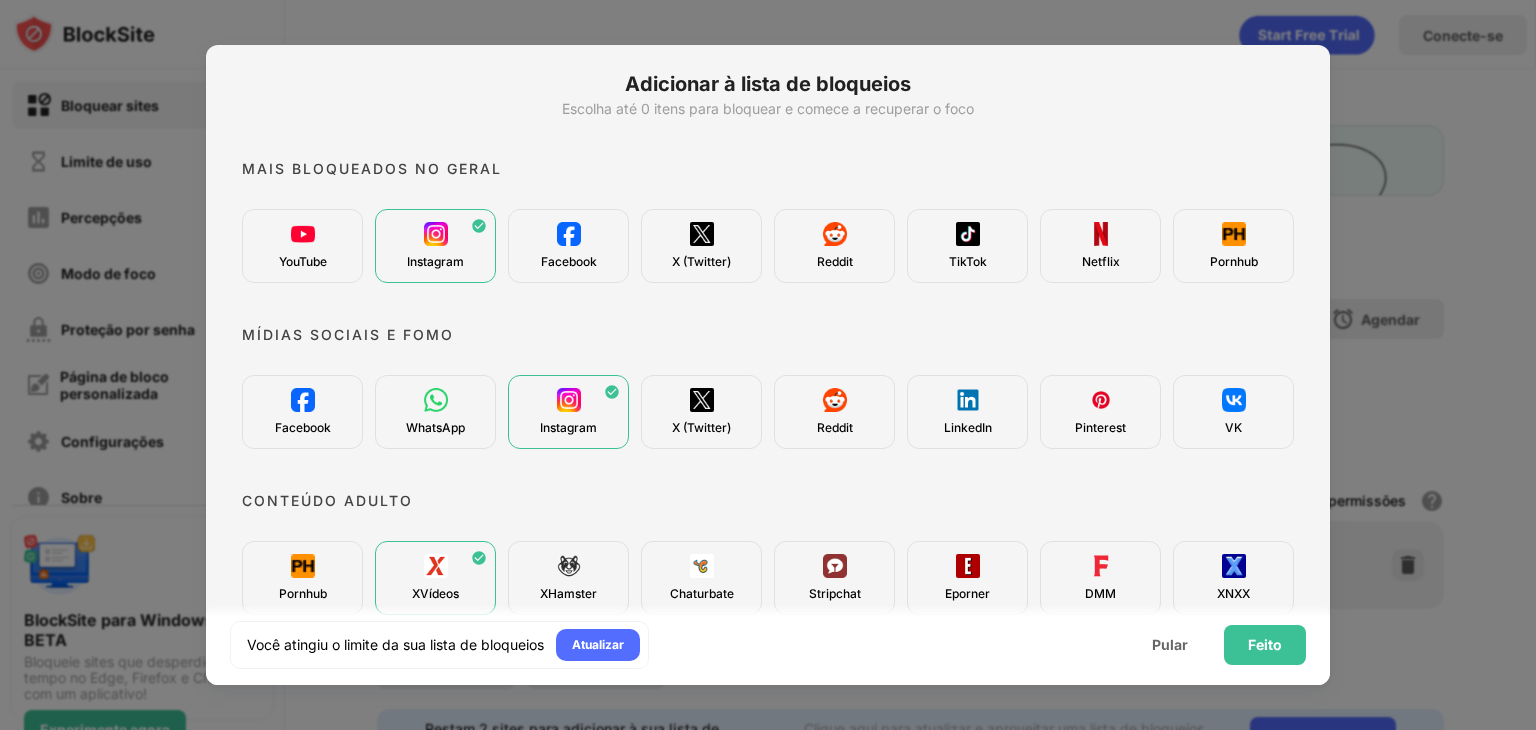 click at bounding box center [612, 392] 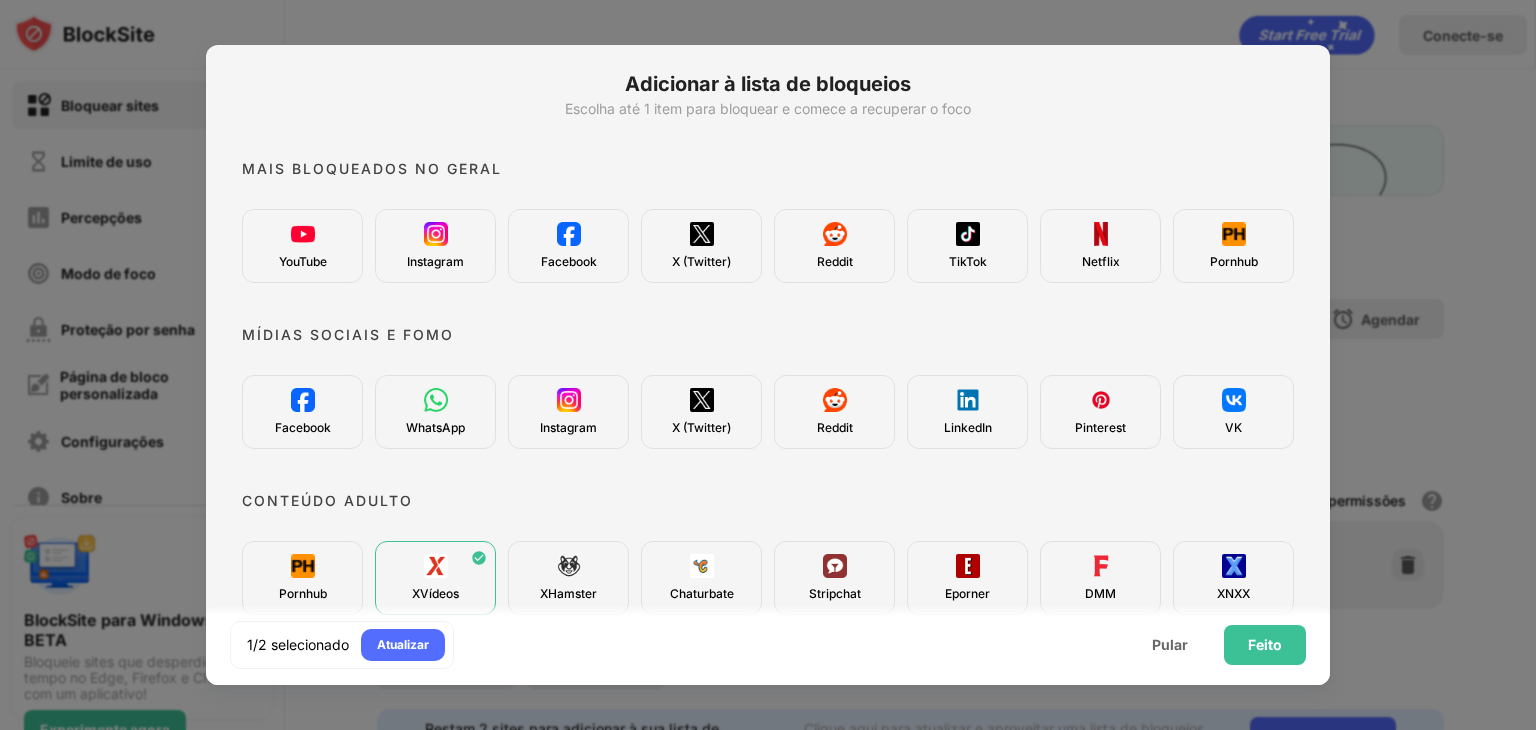click on "Instagram" at bounding box center (568, 427) 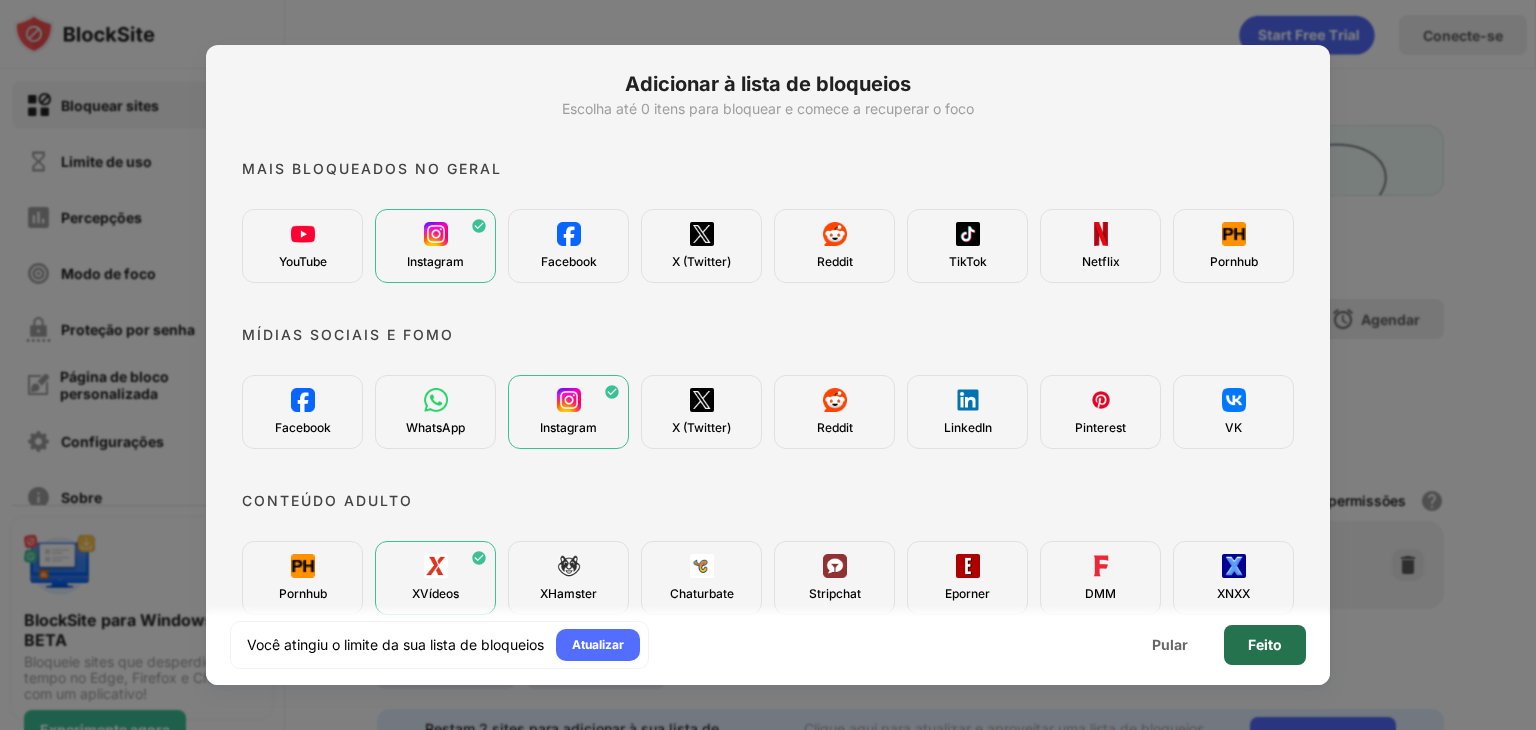 click on "Feito" at bounding box center (1265, 644) 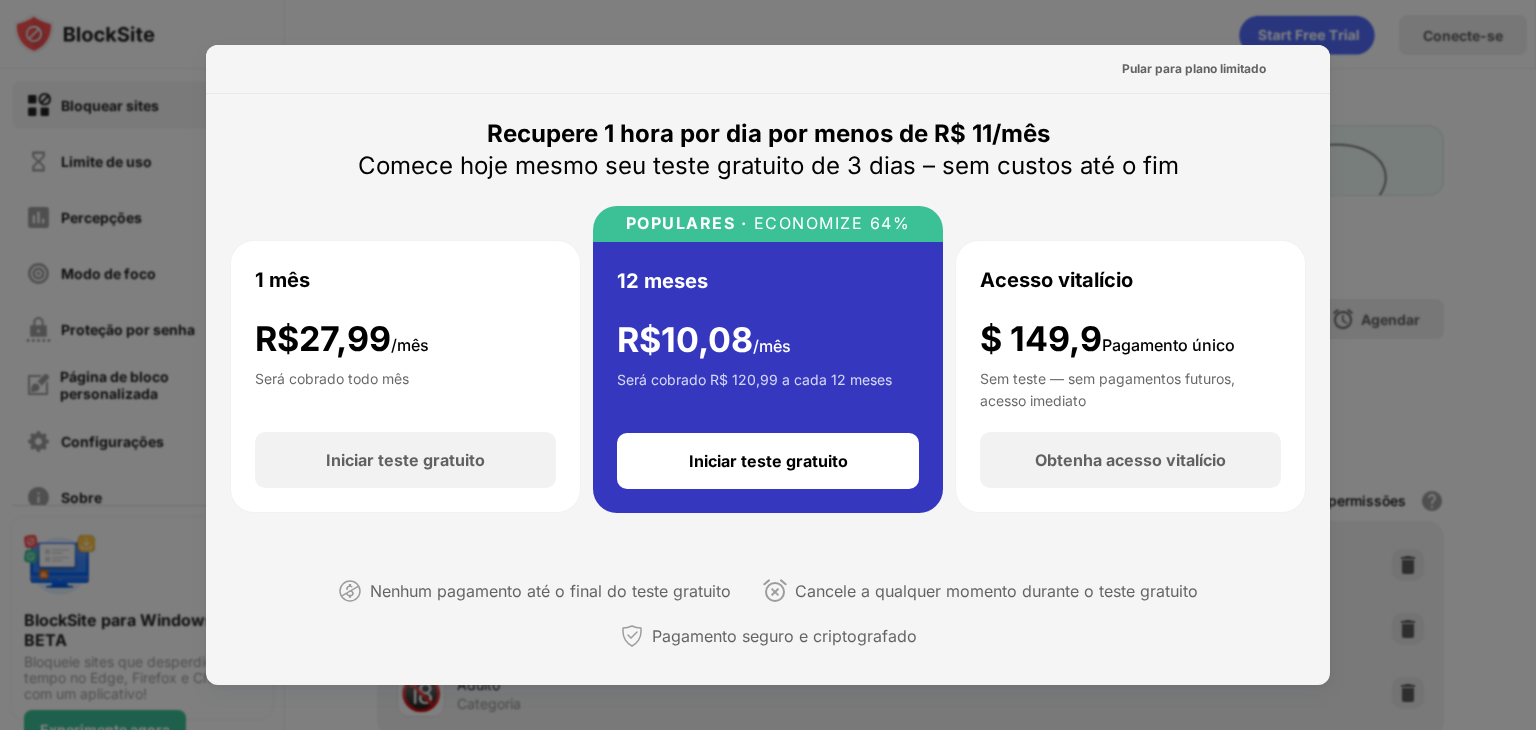 scroll, scrollTop: 0, scrollLeft: 0, axis: both 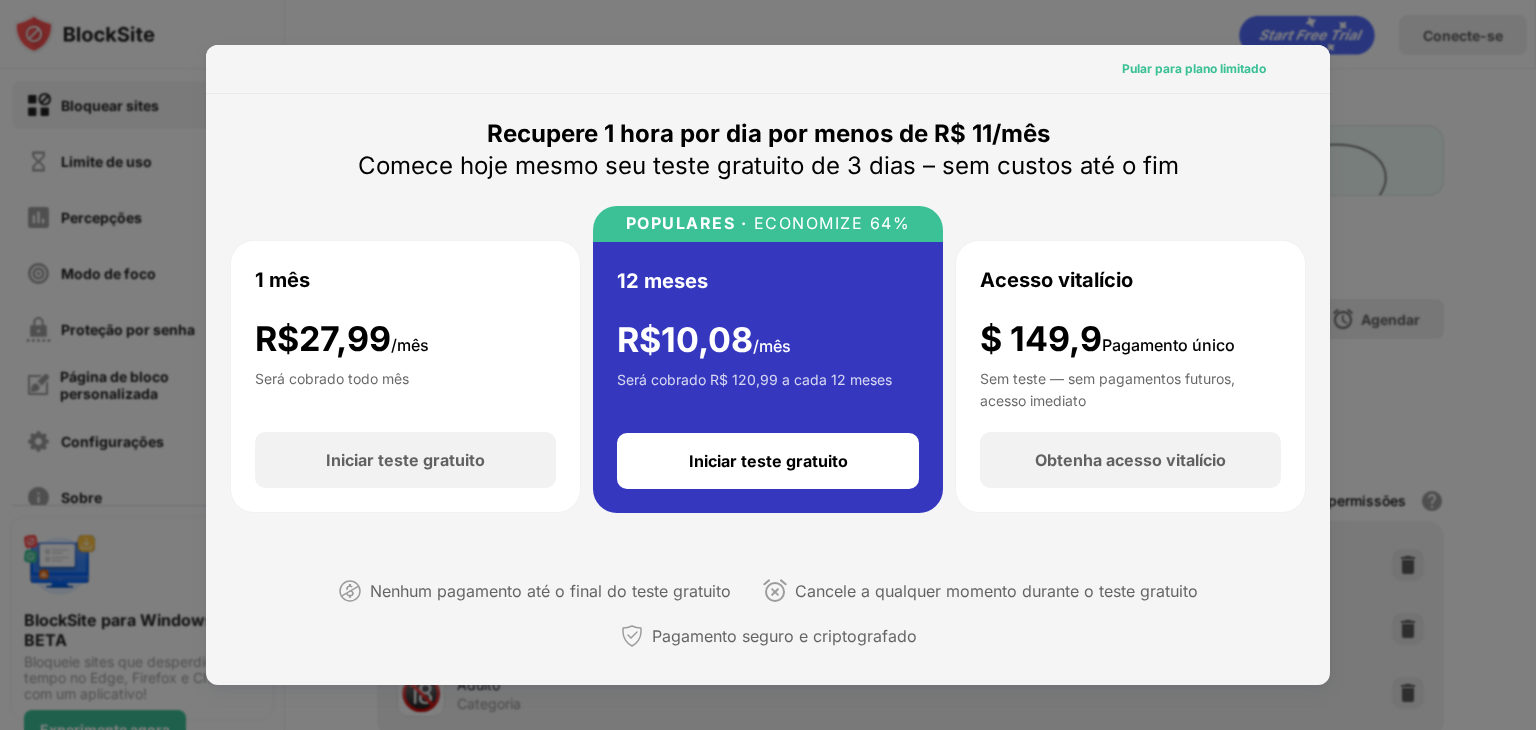 click on "Pular para plano limitado" at bounding box center [1194, 68] 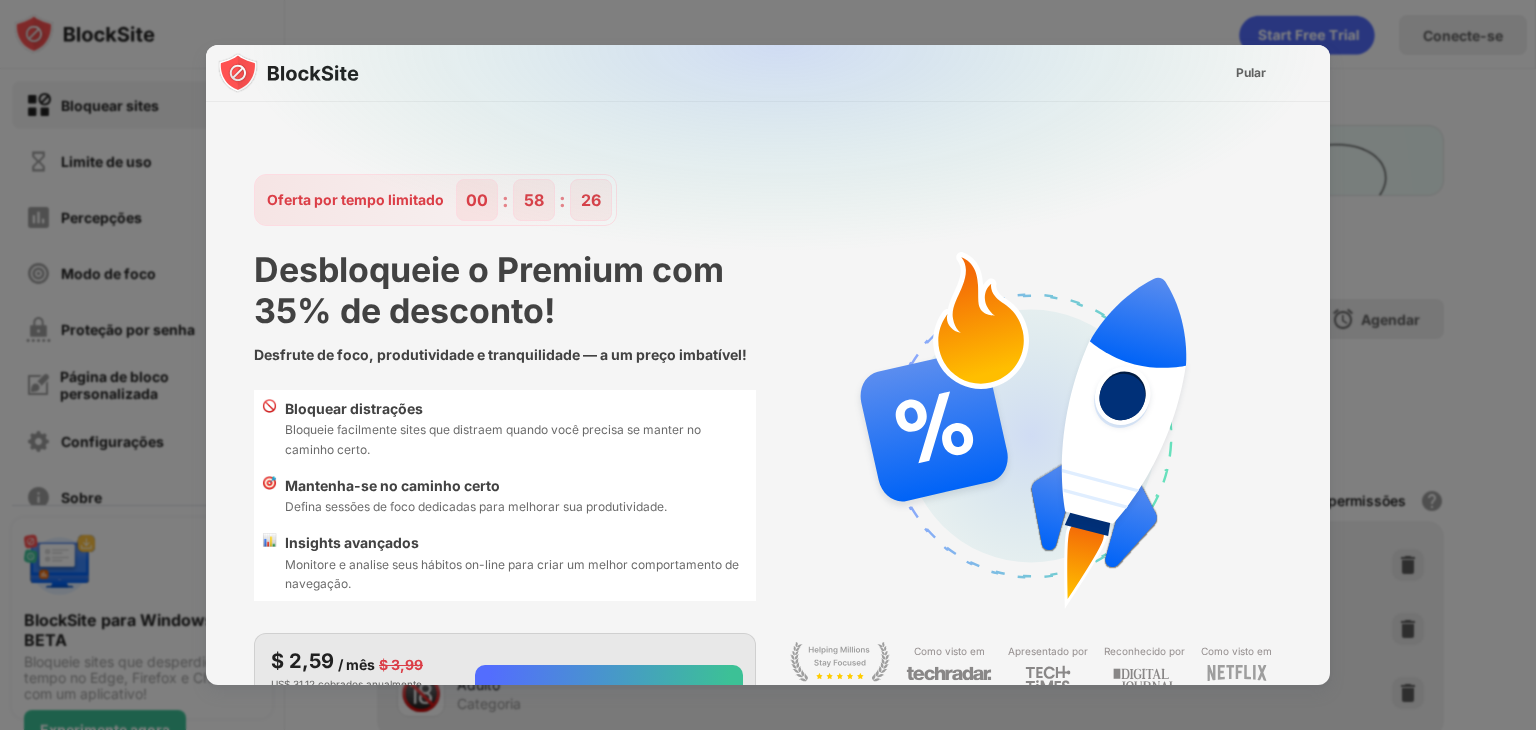 scroll, scrollTop: 91, scrollLeft: 0, axis: vertical 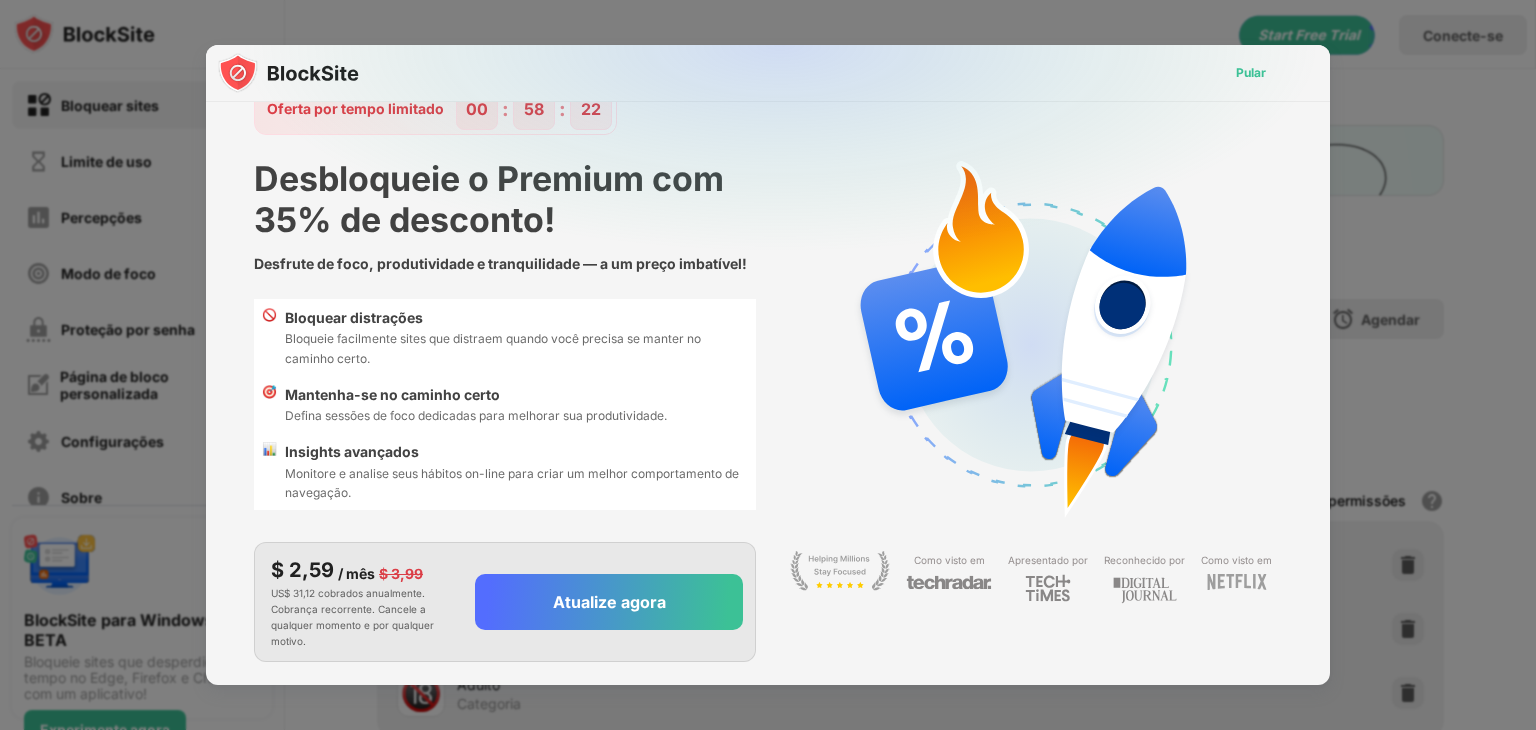 click on "Pular" at bounding box center [1251, 72] 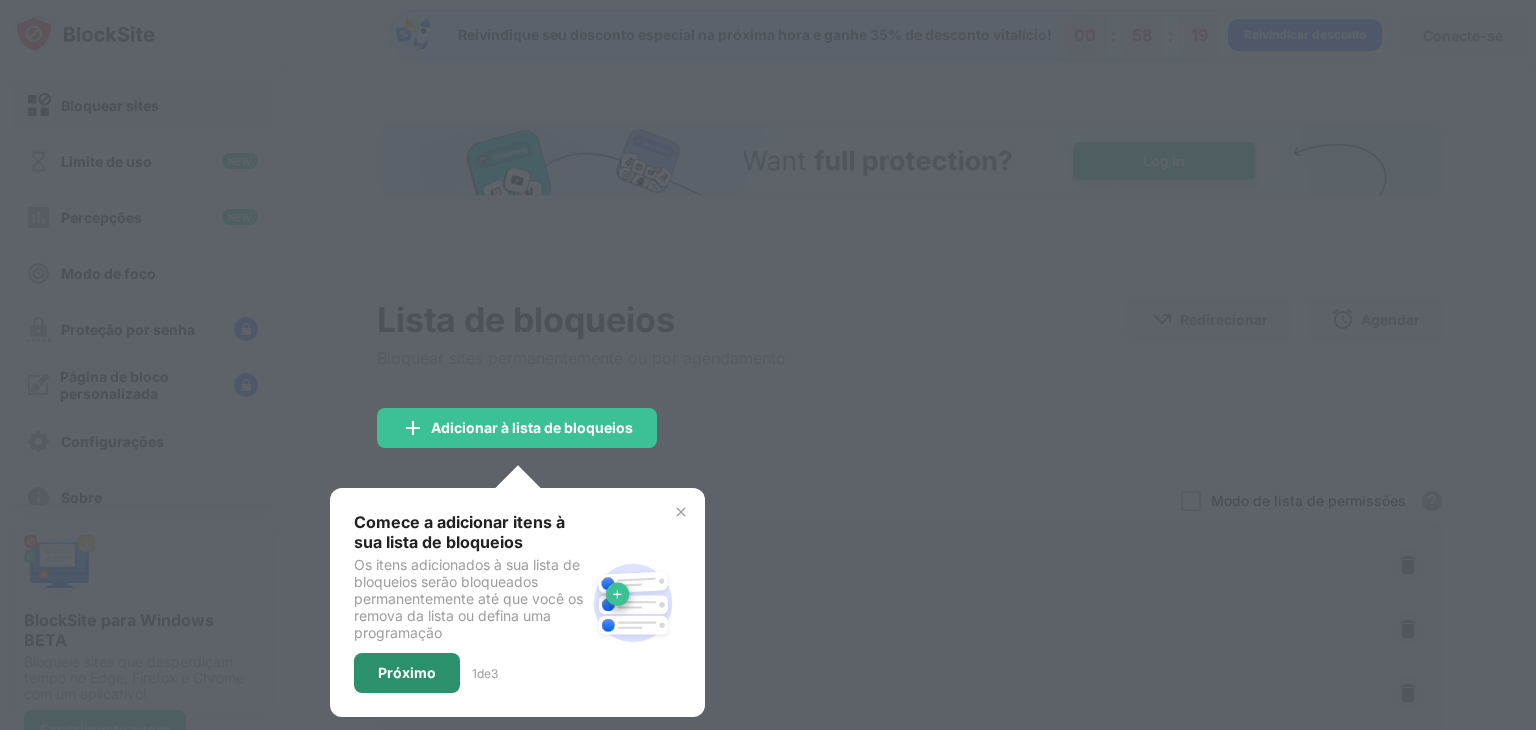 scroll, scrollTop: 0, scrollLeft: 0, axis: both 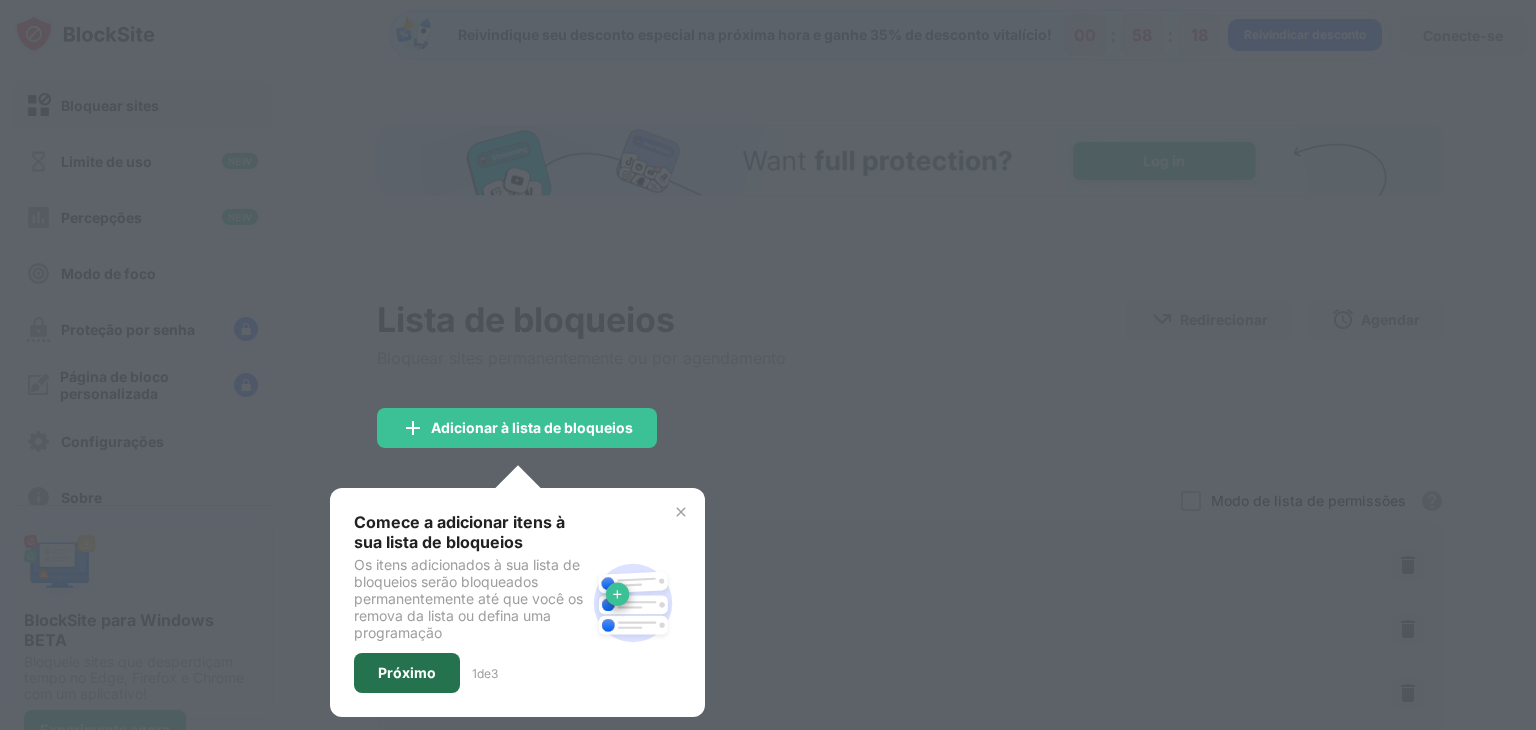 click on "Próximo" at bounding box center (407, 673) 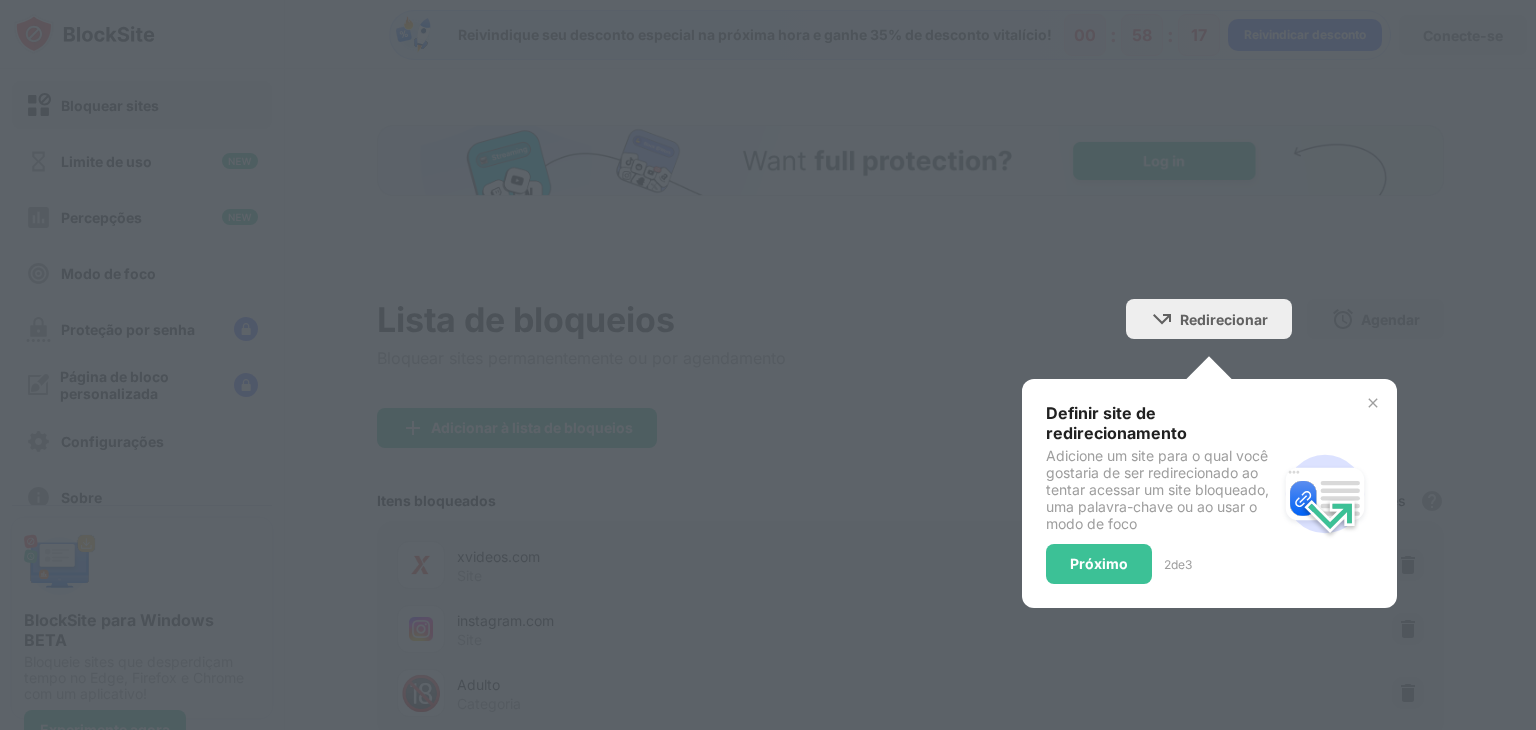 click on "Definir site de redirecionamento Adicione um site para o qual você gostaria de ser redirecionado ao tentar acessar um site bloqueado, uma palavra-chave ou ao usar o modo de foco Próximo 2  de  3" at bounding box center (1161, 493) 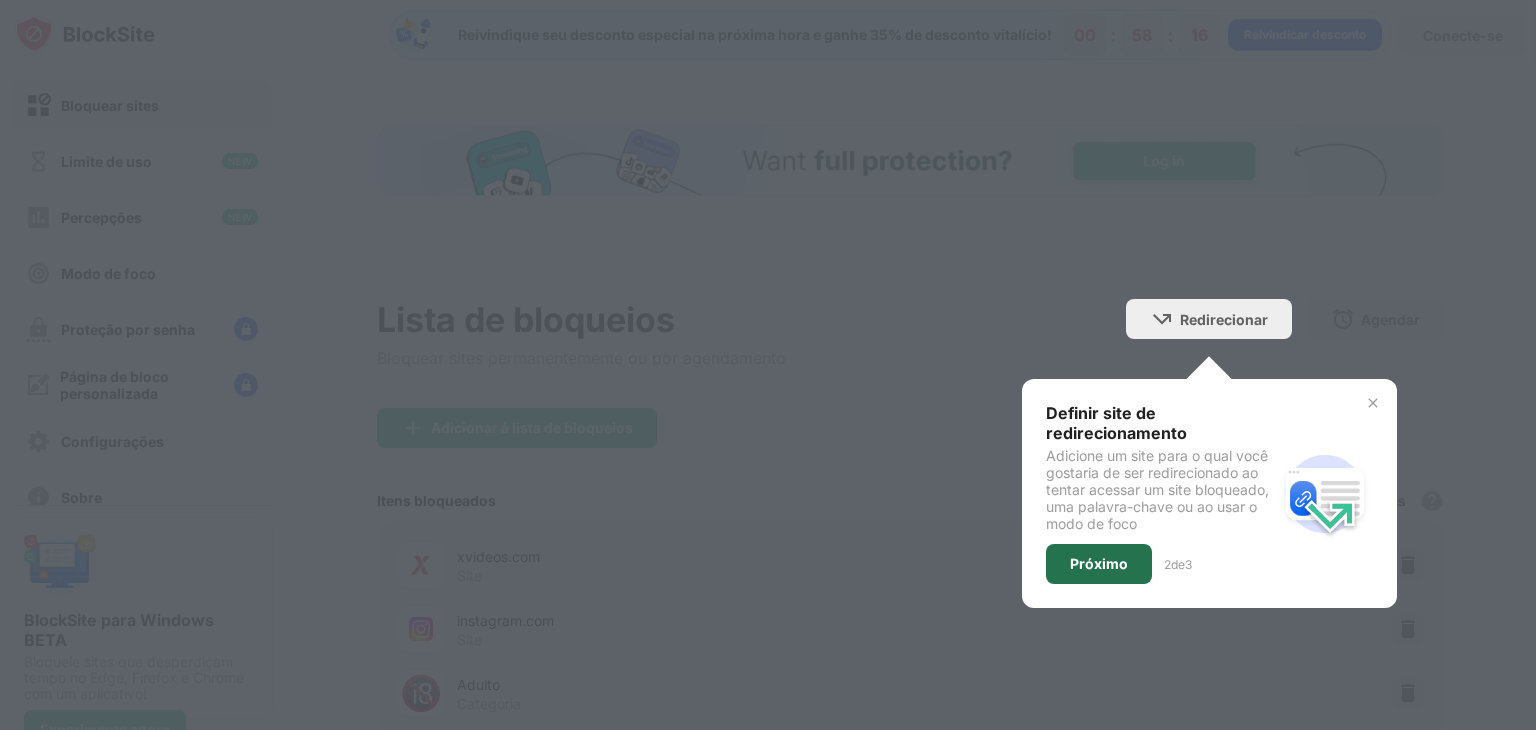 click on "Próximo" at bounding box center (1099, 564) 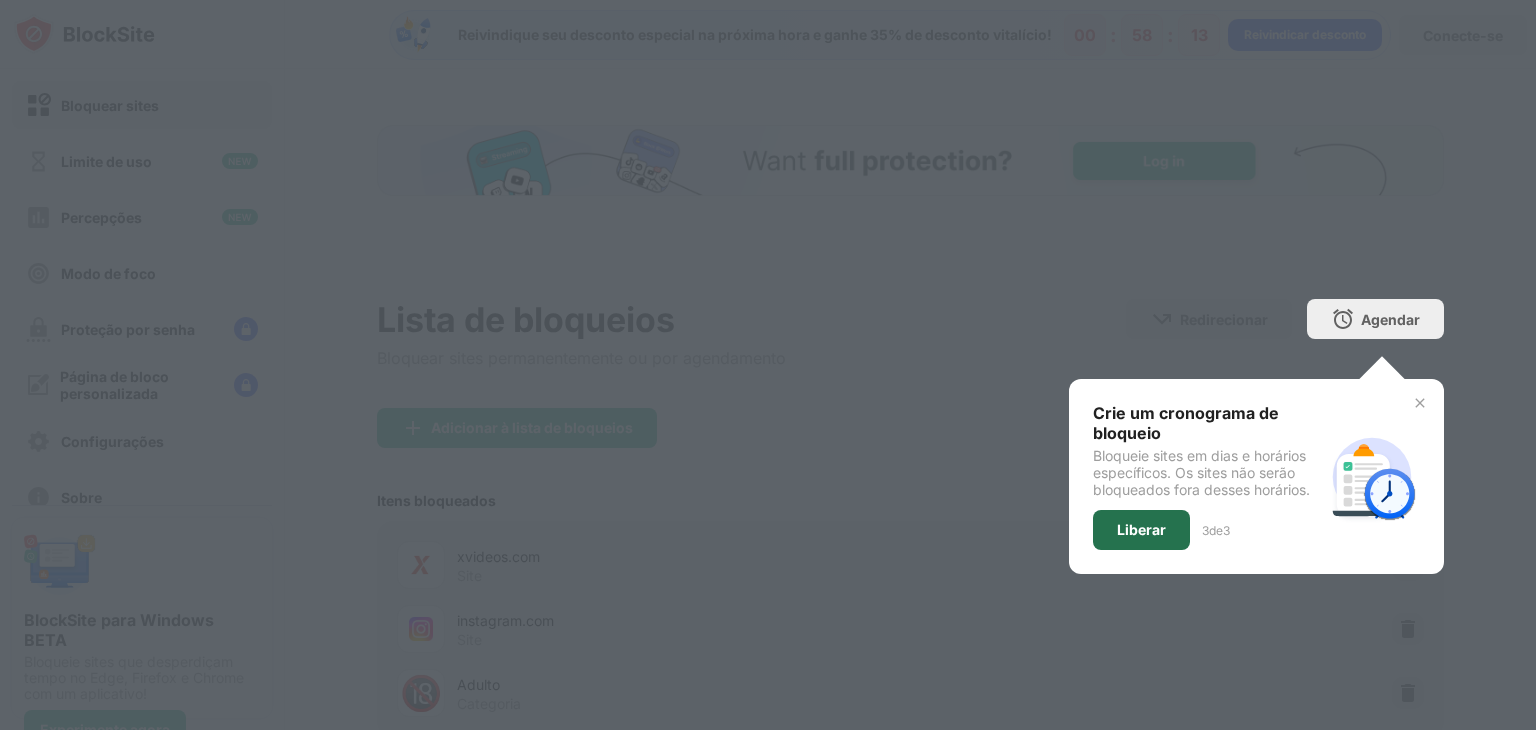 click on "Liberar" at bounding box center (1141, 530) 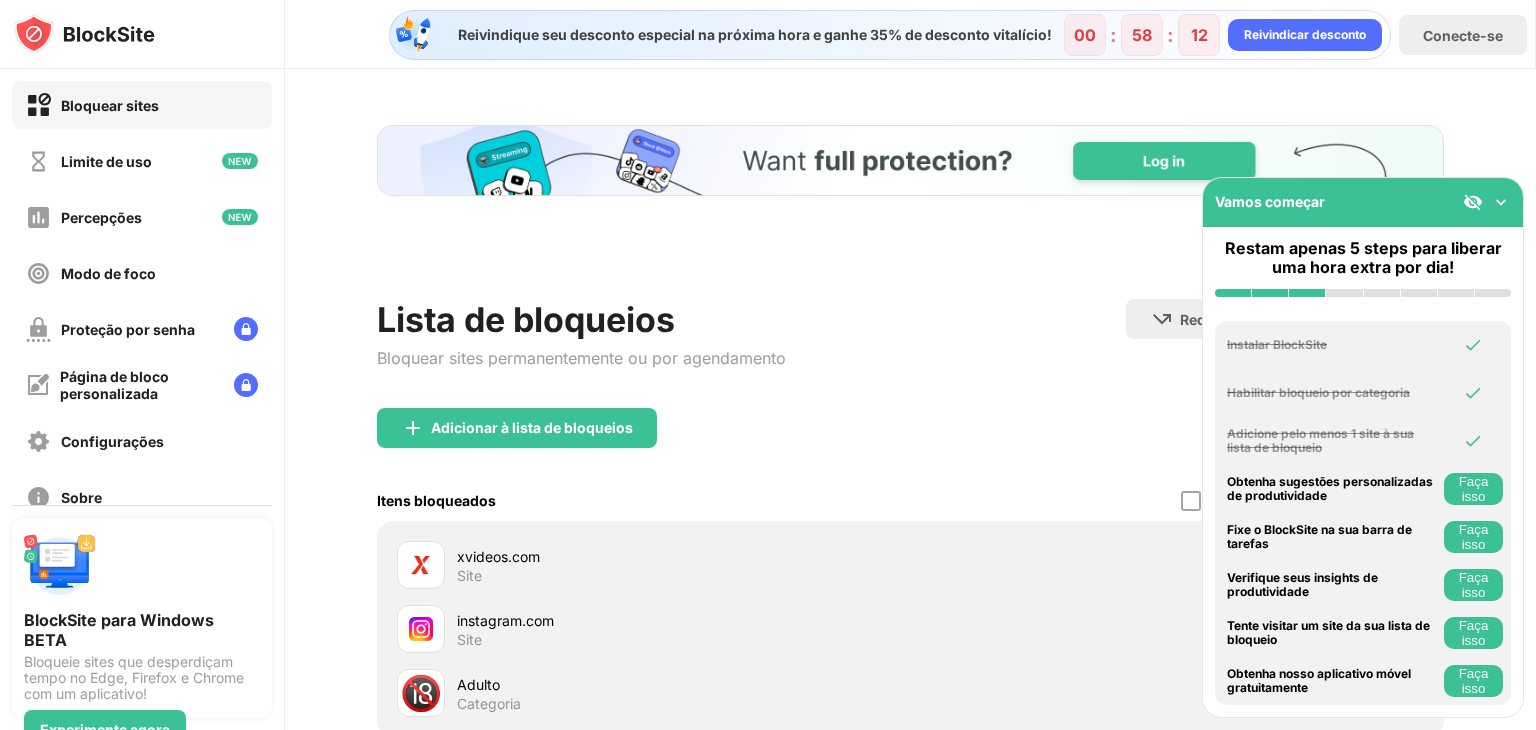 scroll, scrollTop: 0, scrollLeft: 0, axis: both 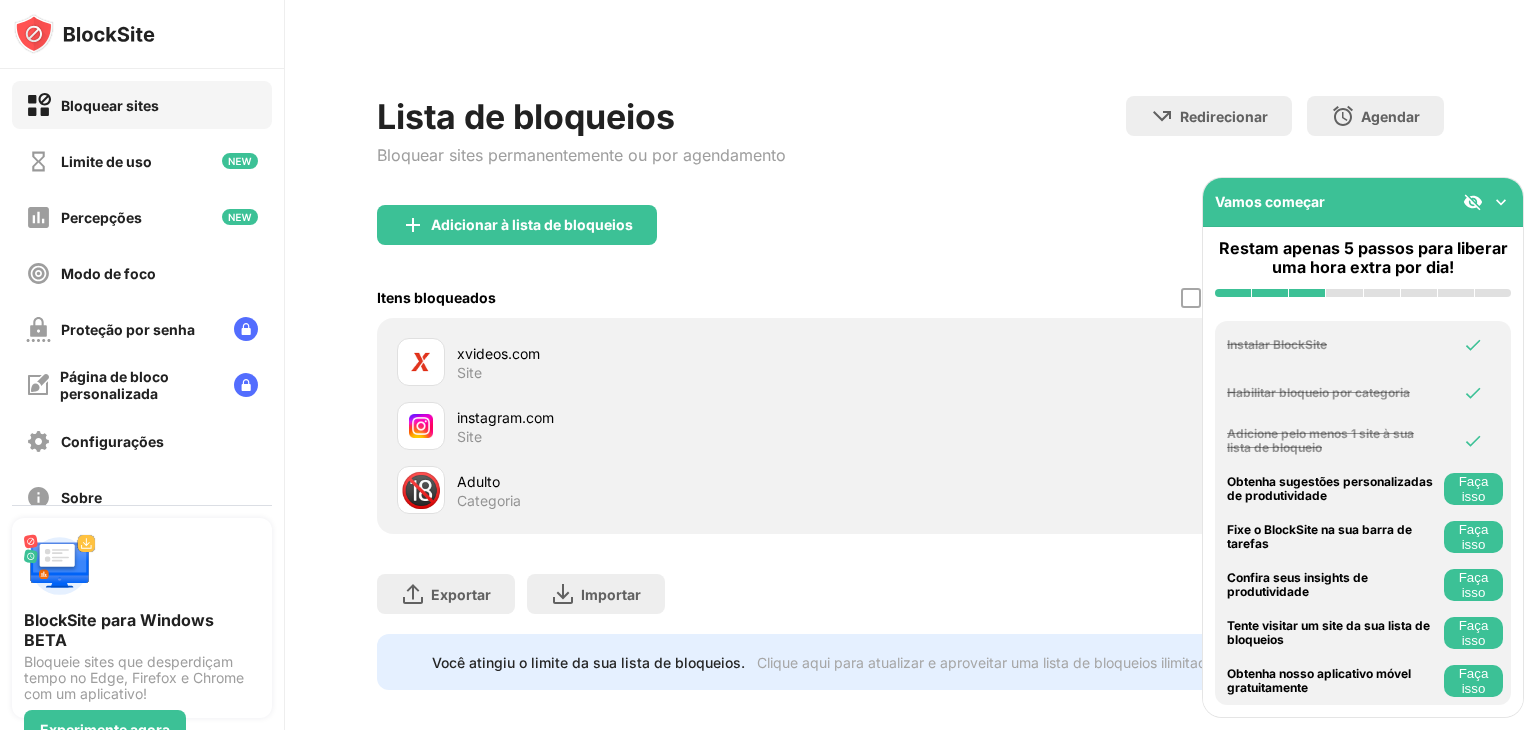 click at bounding box center (1501, 202) 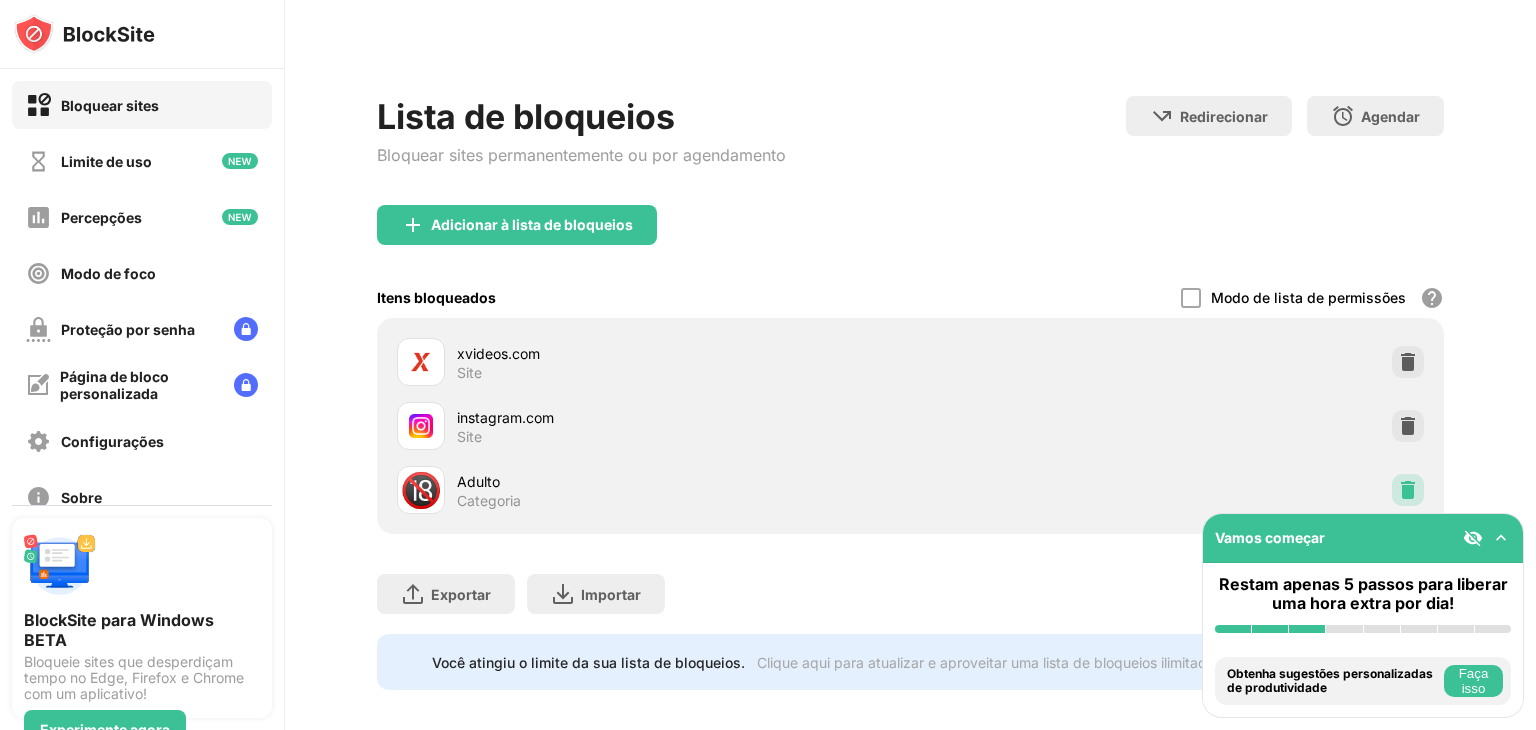 click at bounding box center [1408, 490] 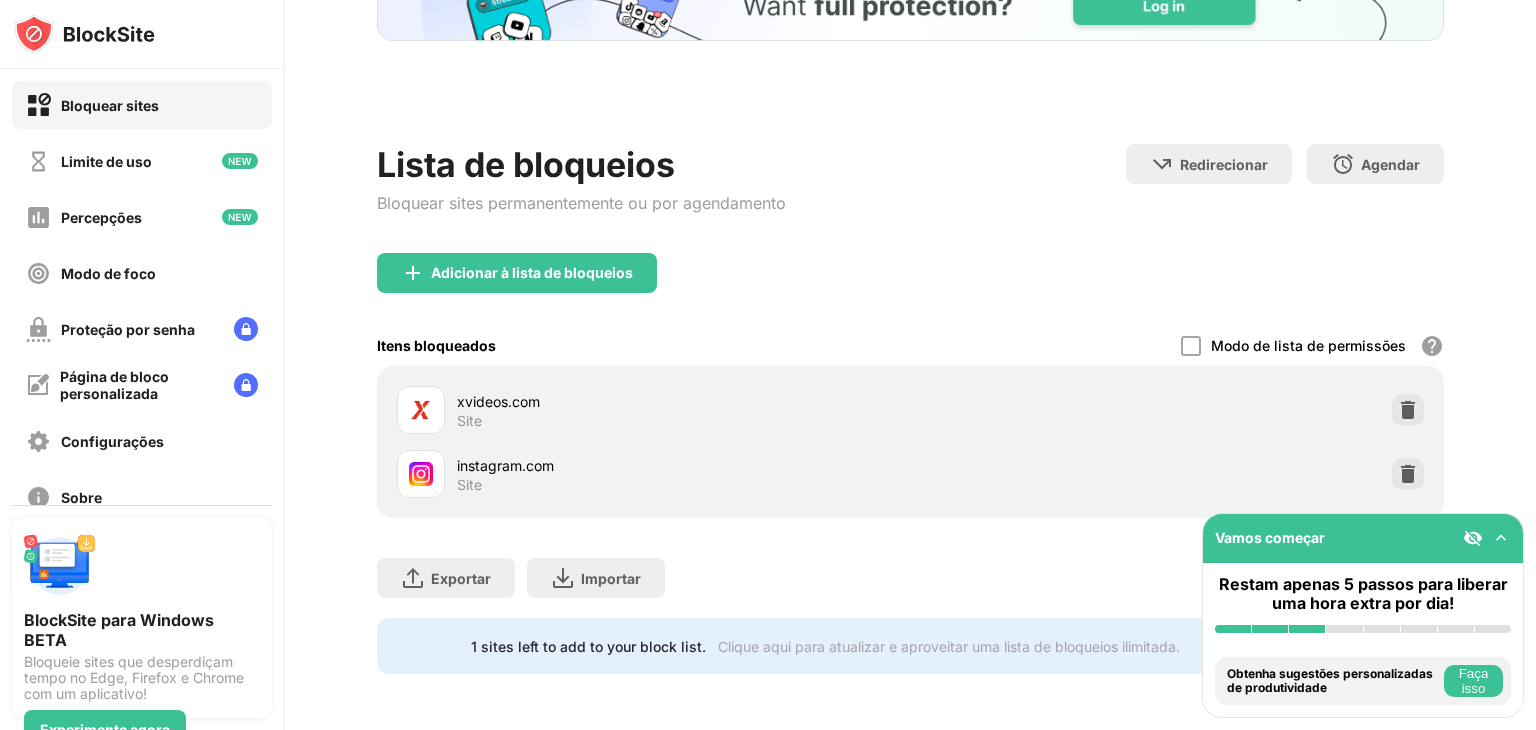 scroll, scrollTop: 169, scrollLeft: 0, axis: vertical 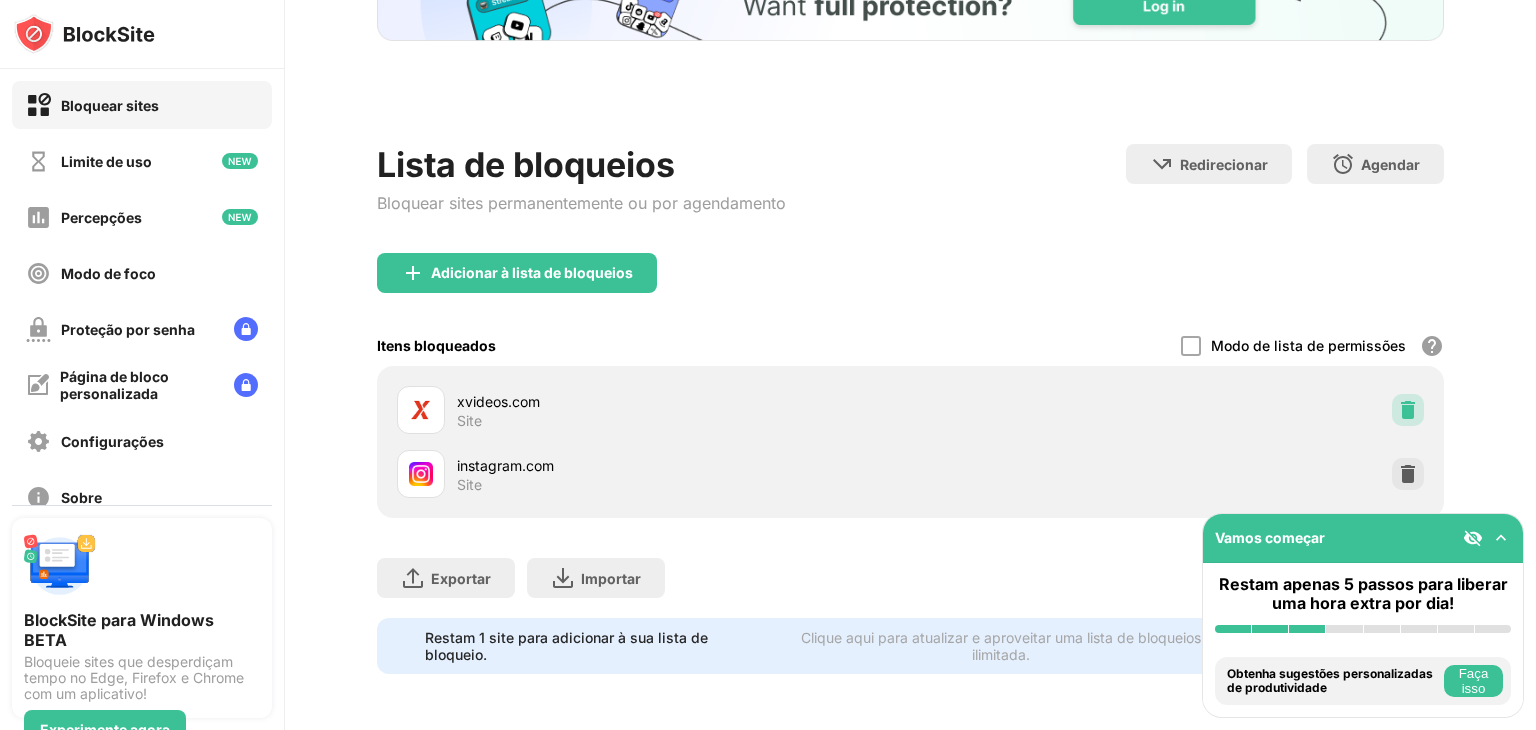 click at bounding box center [1408, 410] 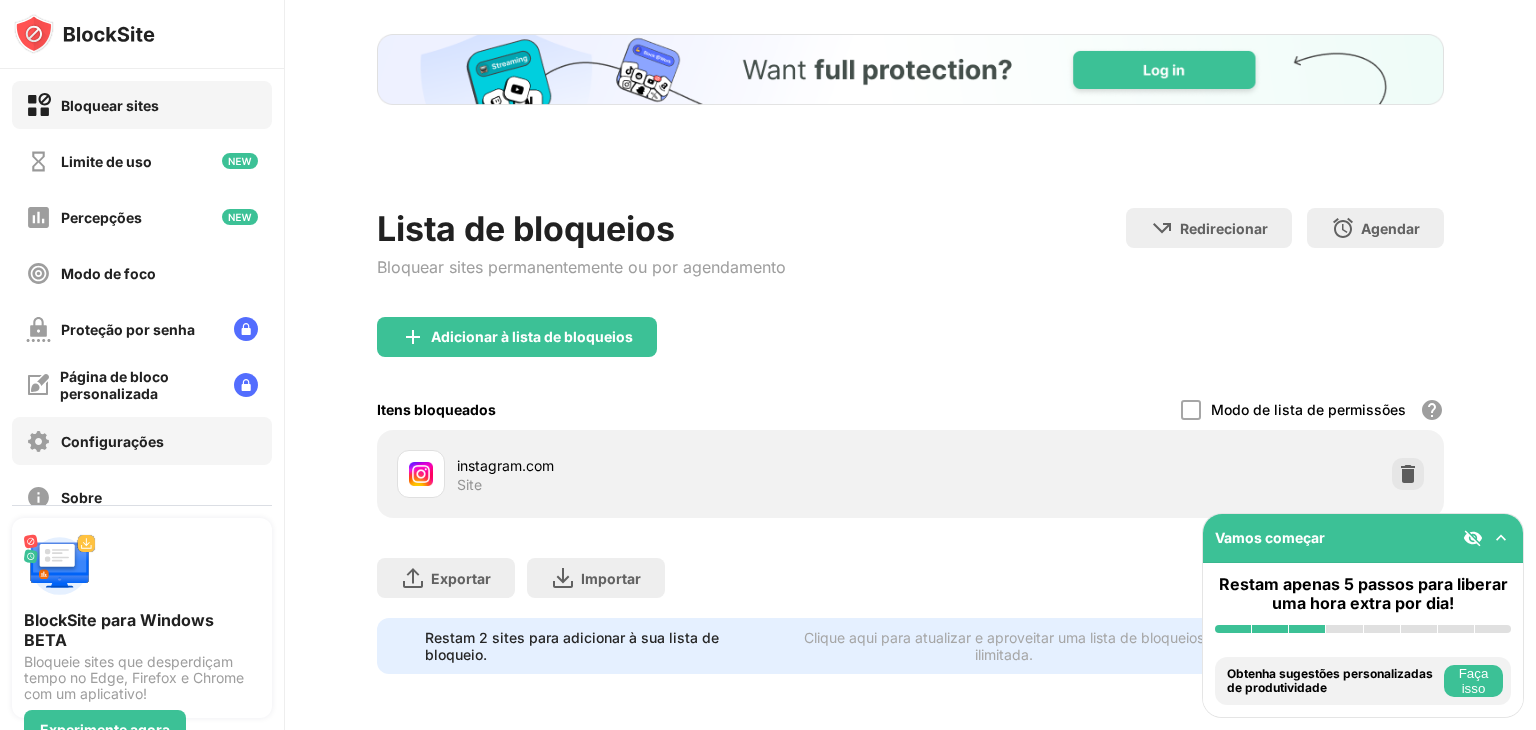 click on "Configurações" at bounding box center [142, 441] 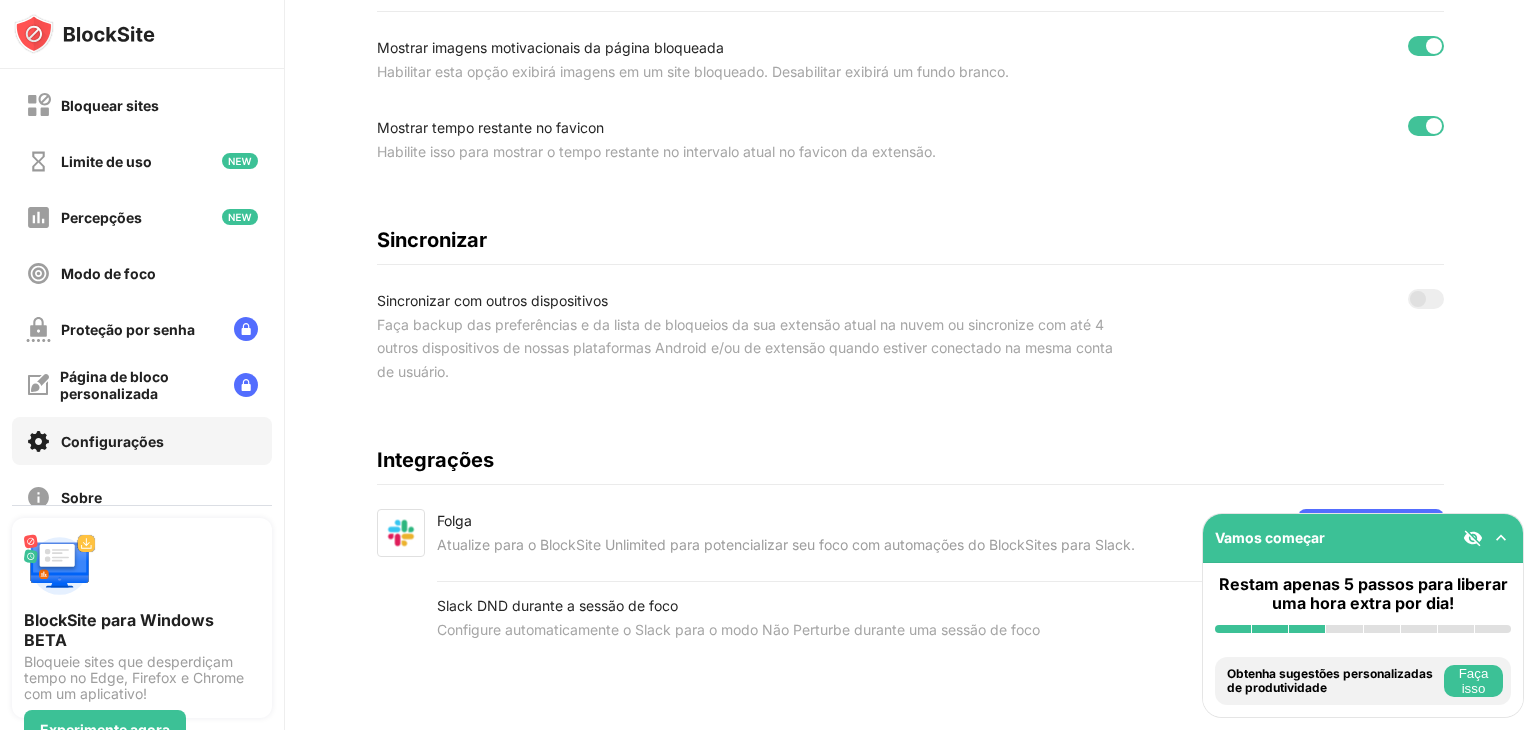 scroll, scrollTop: 0, scrollLeft: 0, axis: both 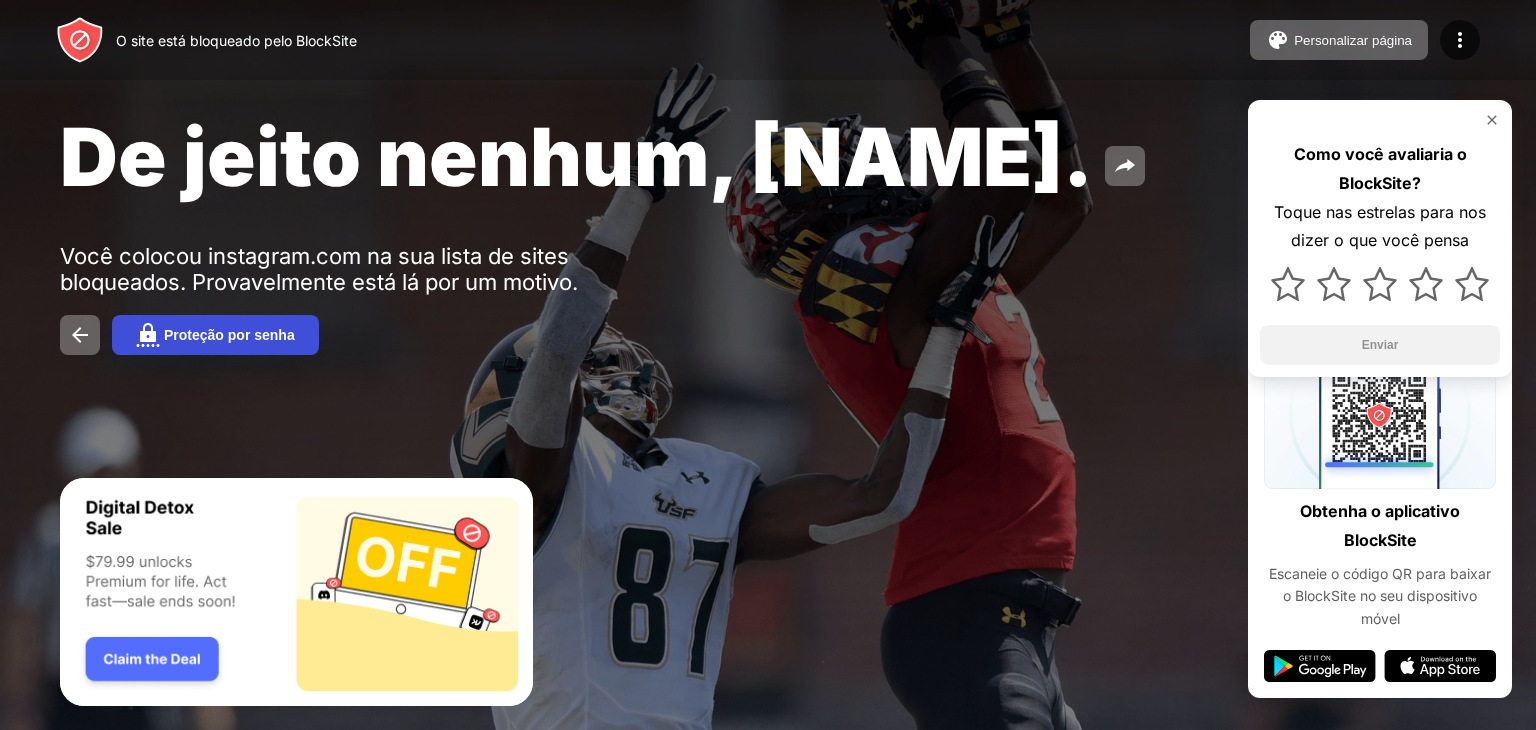 click on "Proteção por senha" at bounding box center [215, 335] 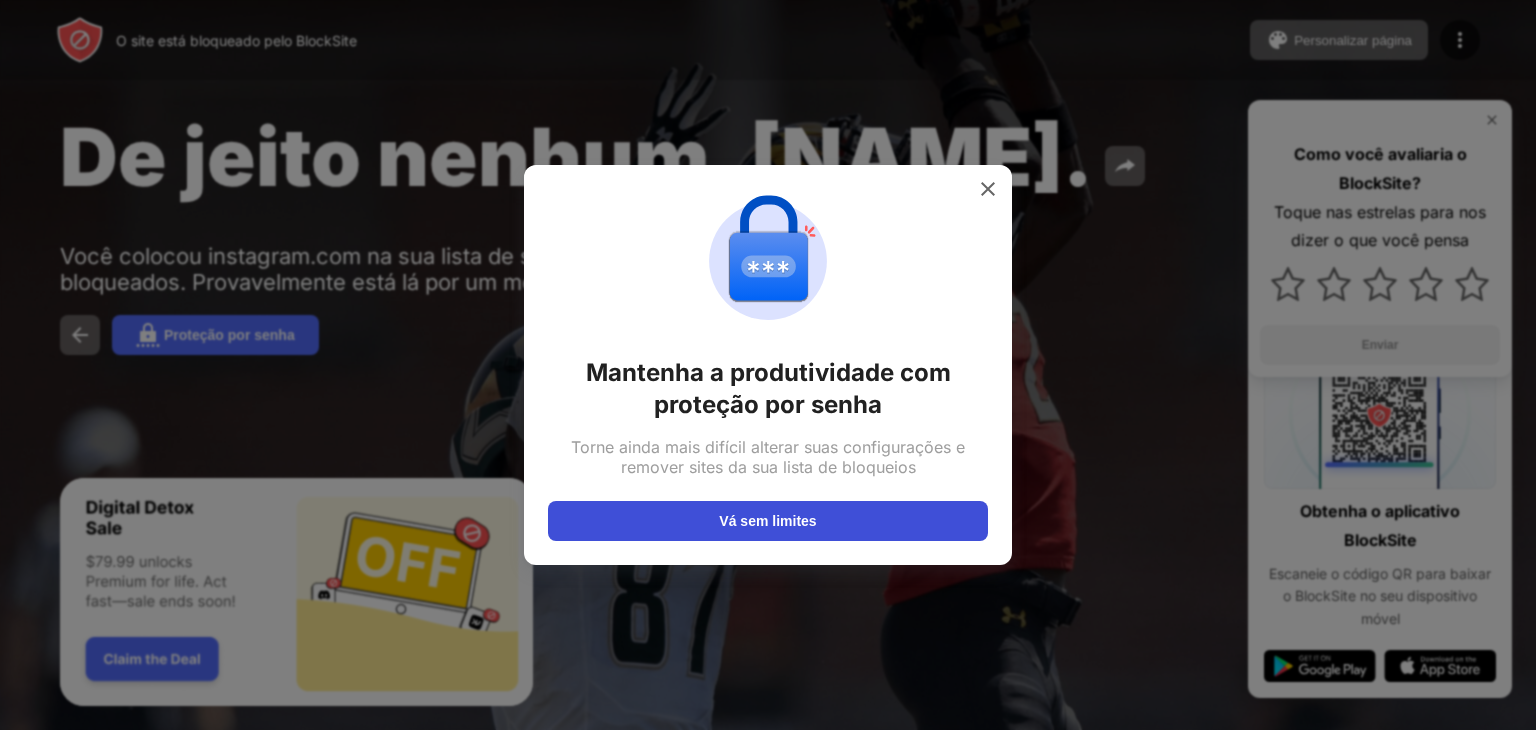 click on "Vá sem limites" at bounding box center [768, 521] 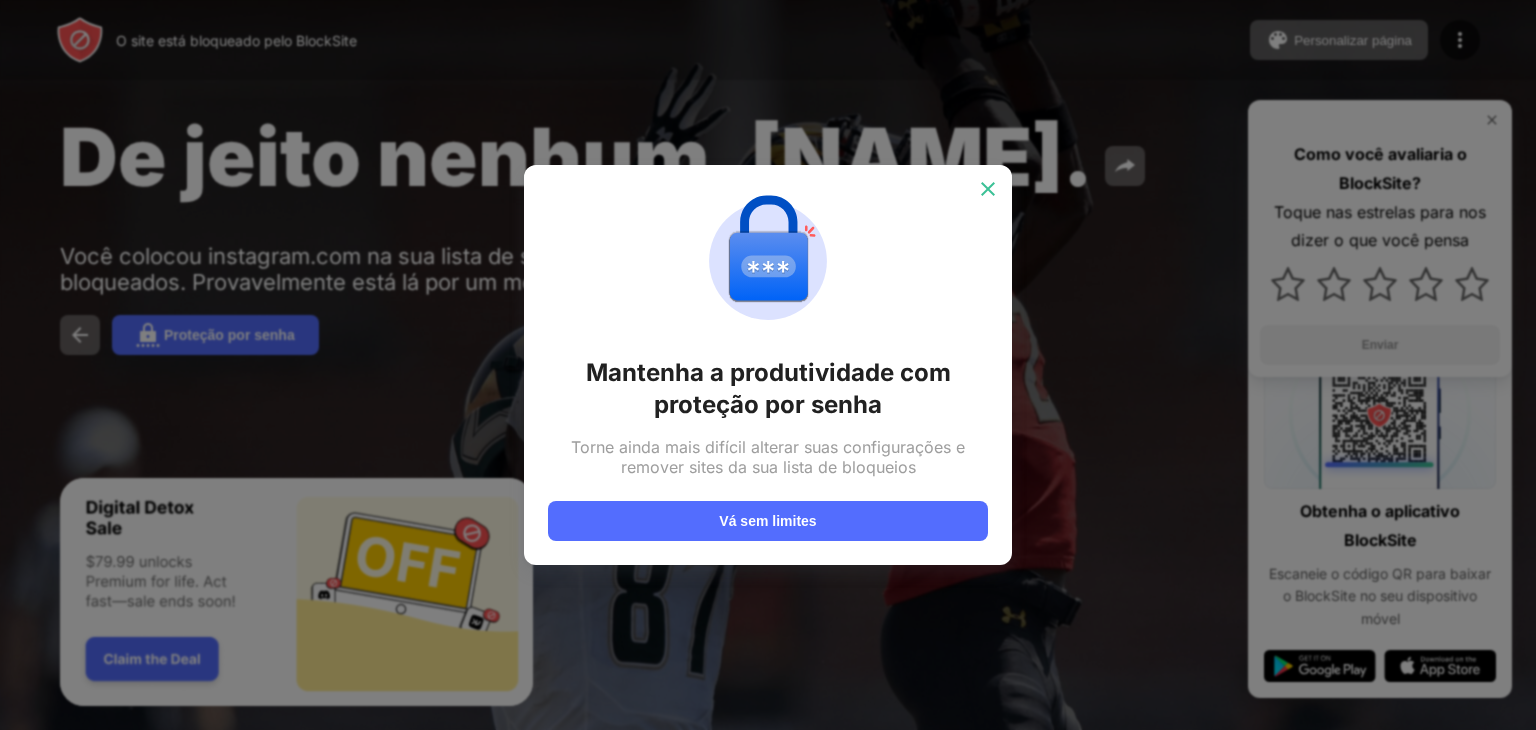 click at bounding box center [988, 189] 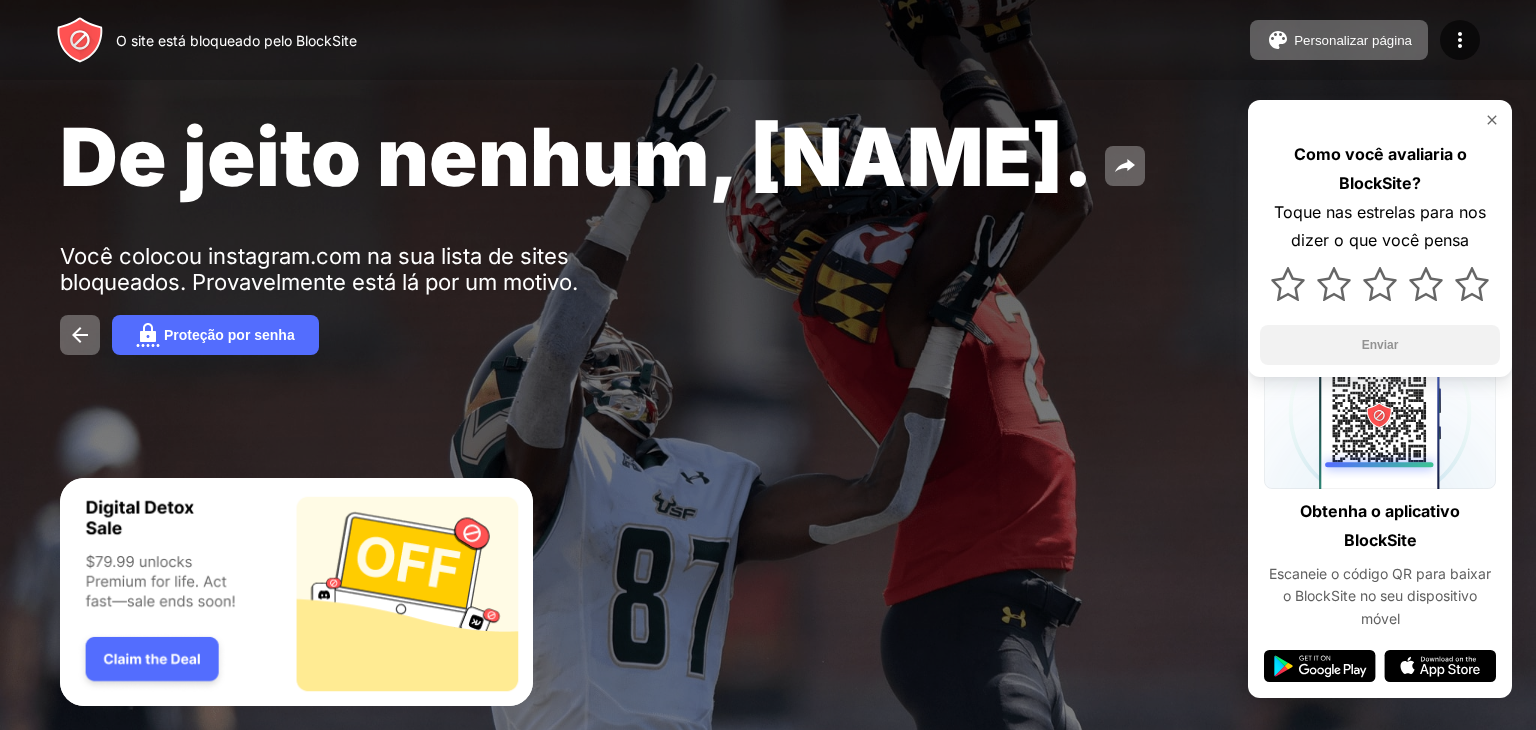 click at bounding box center (1492, 120) 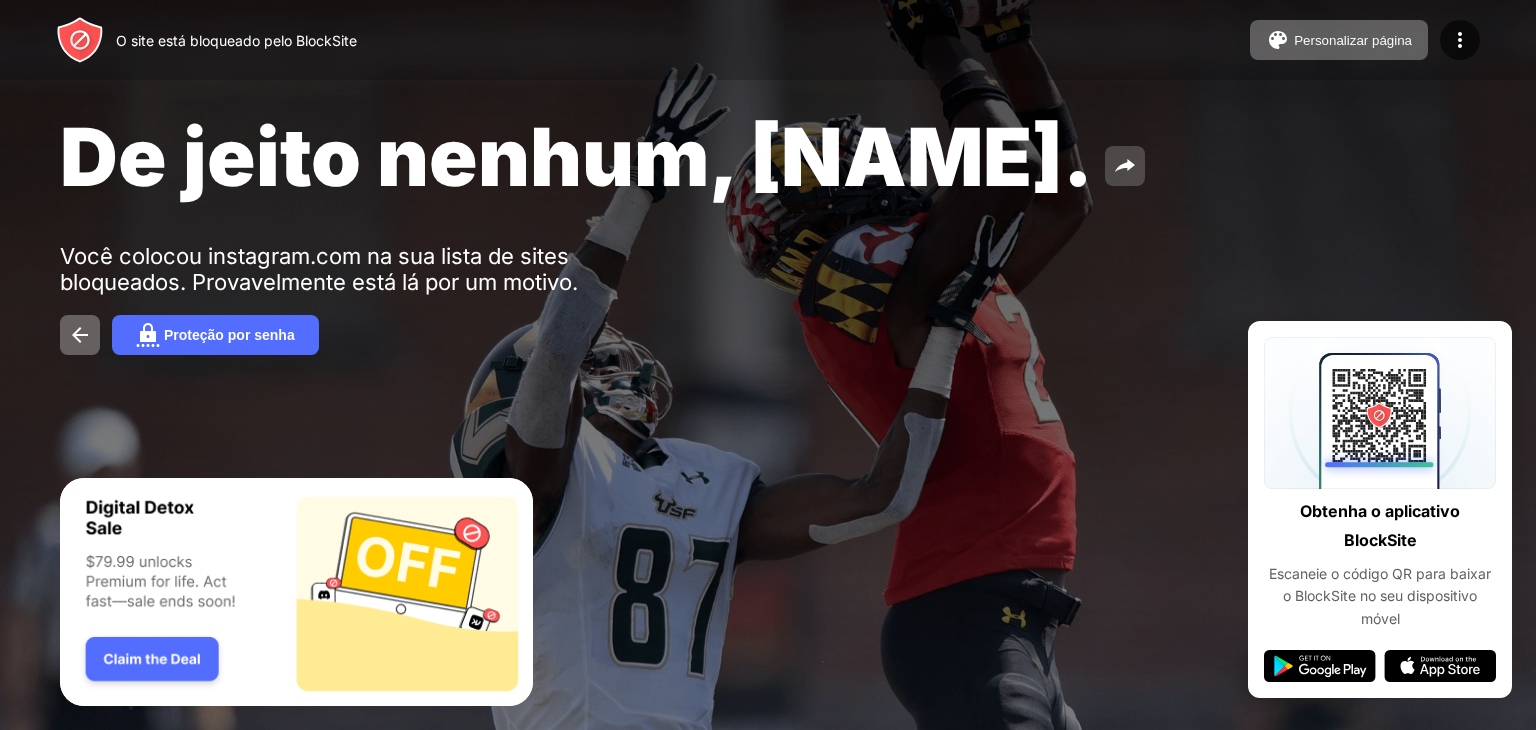 click at bounding box center [1125, 166] 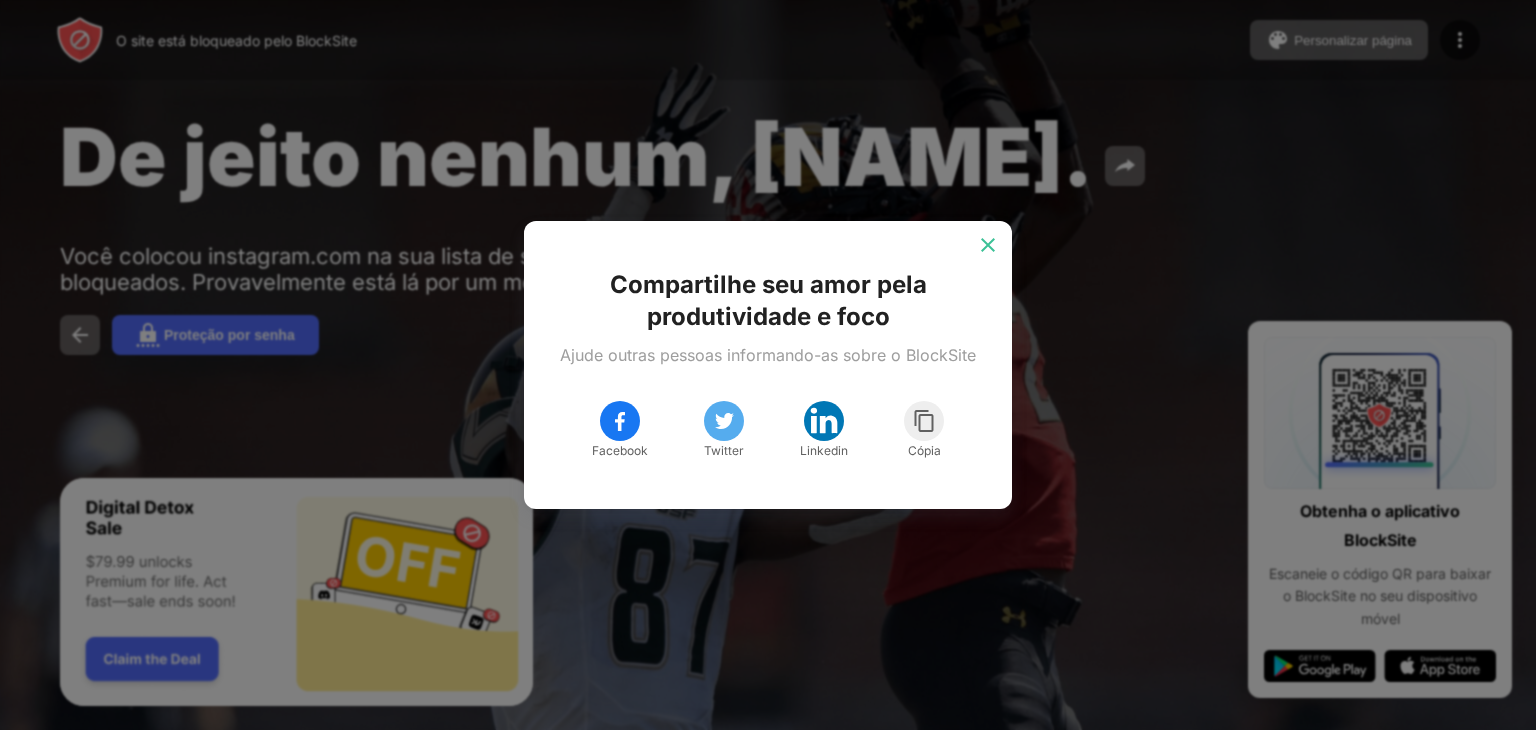 click at bounding box center (988, 245) 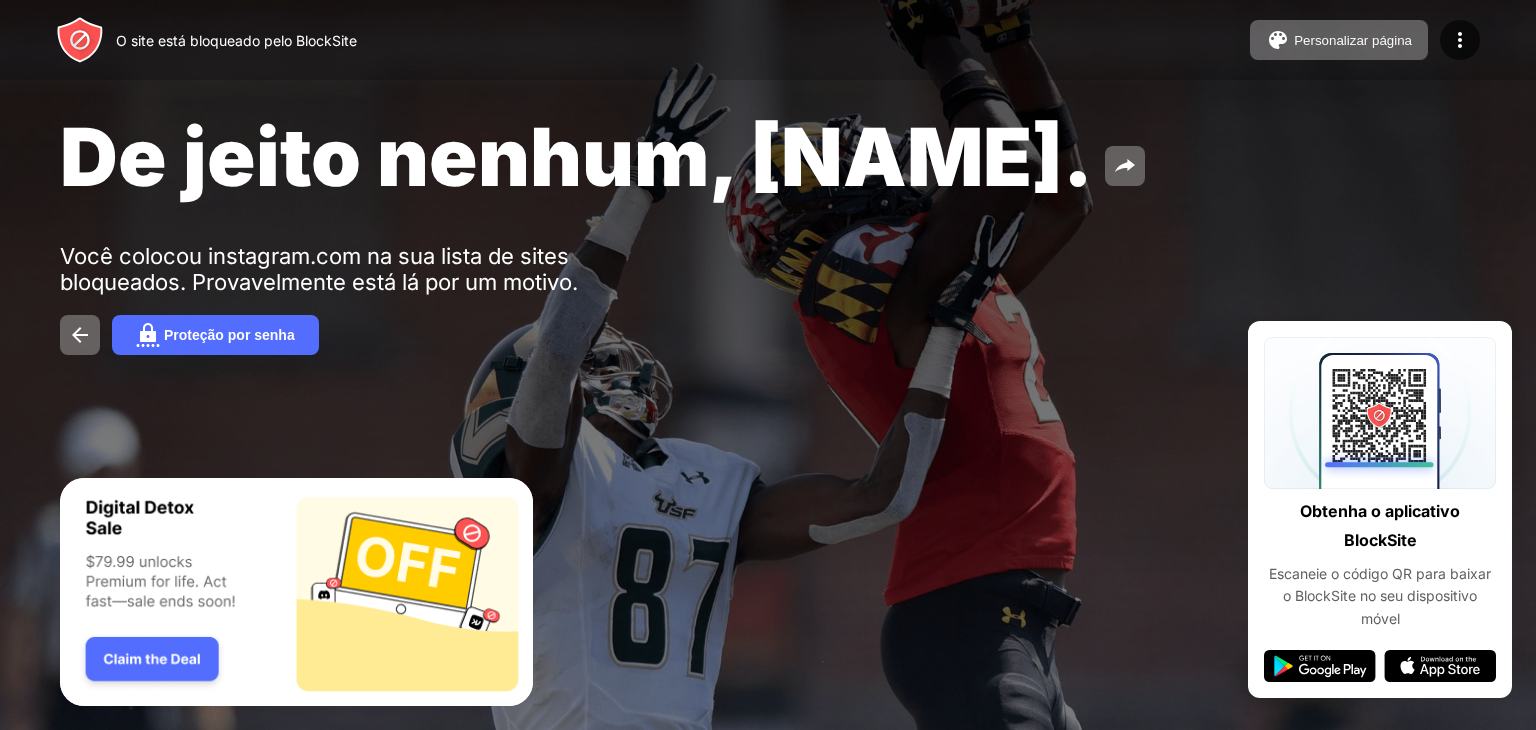 click on "De jeito nenhum, [NAME]." at bounding box center (576, 156) 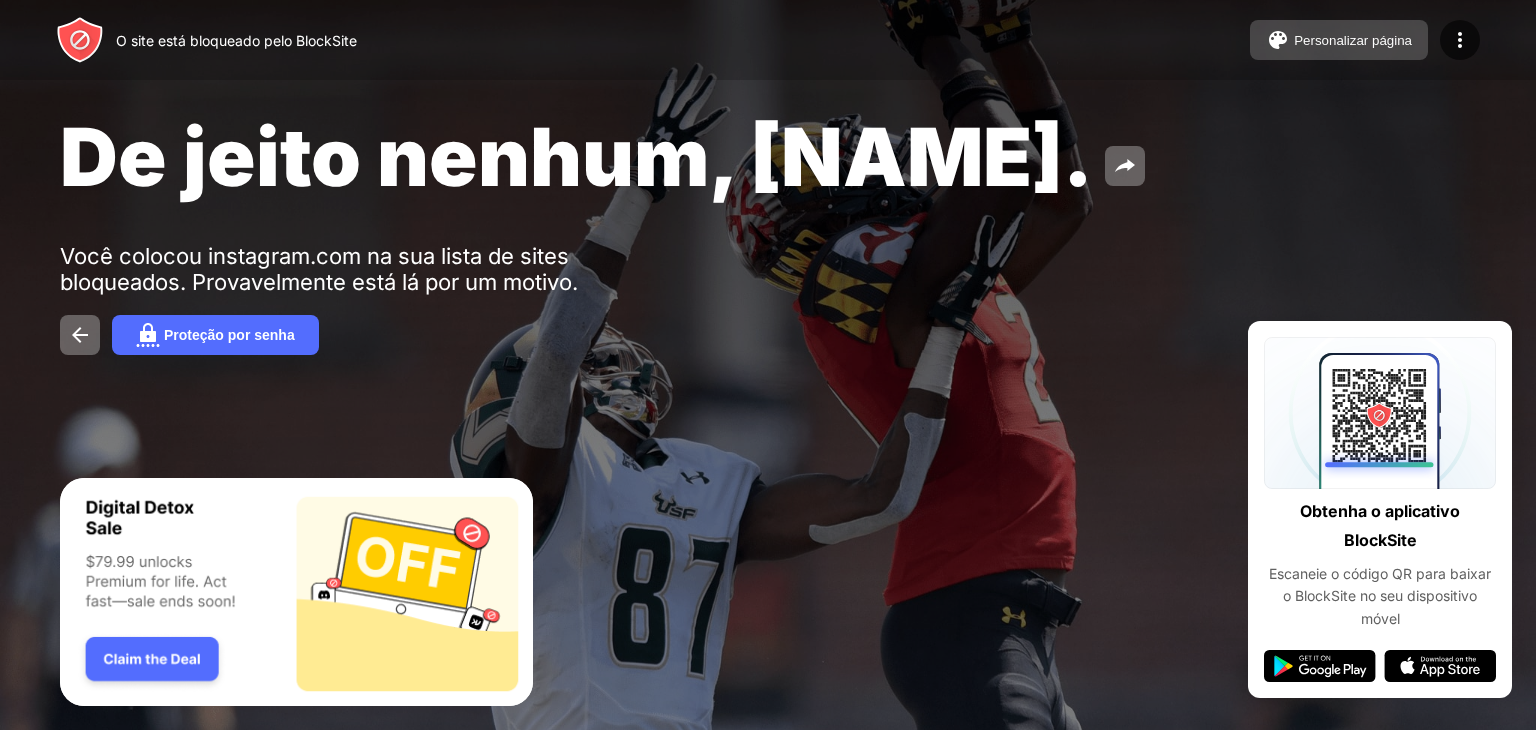 click on "Personalizar página" at bounding box center (1353, 40) 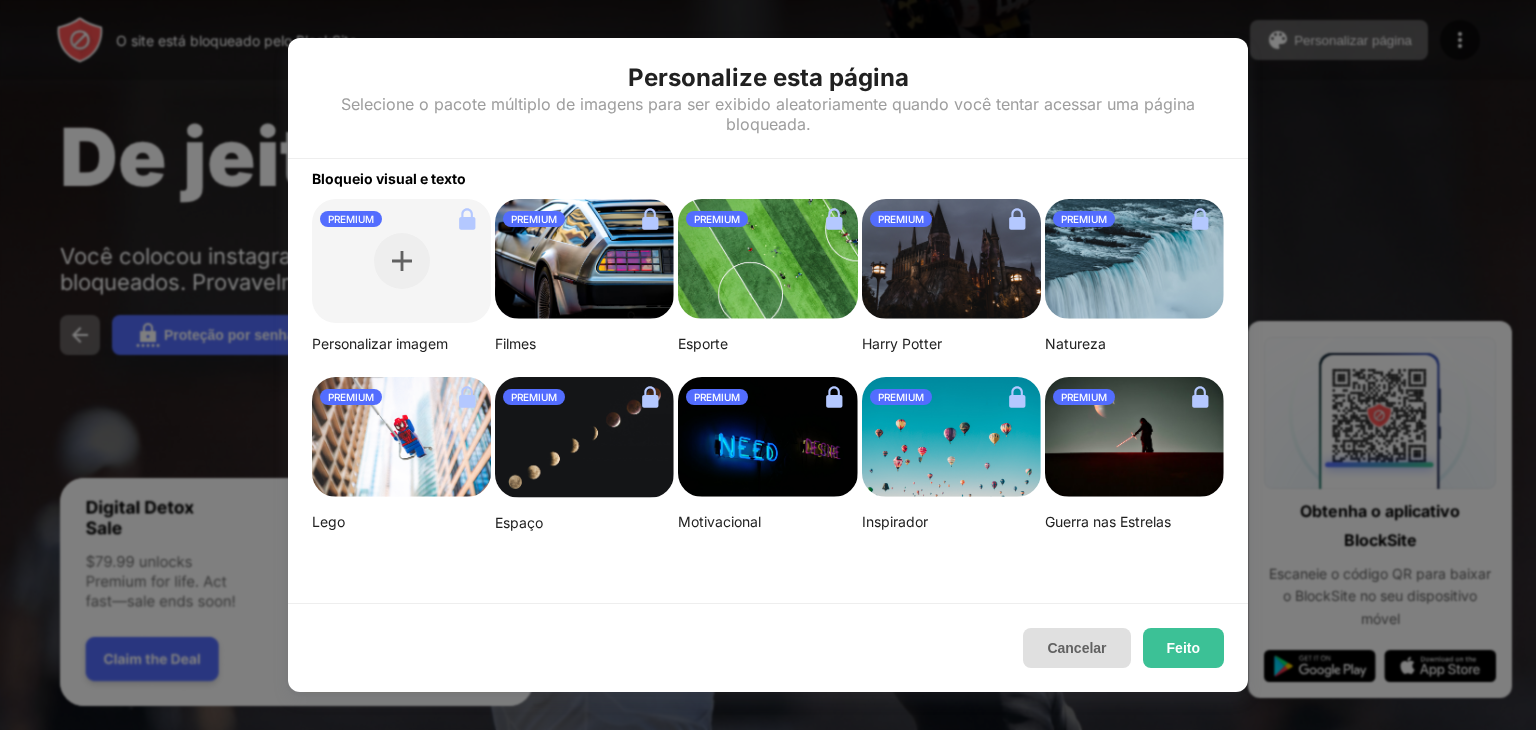 click on "Cancelar" at bounding box center [1076, 648] 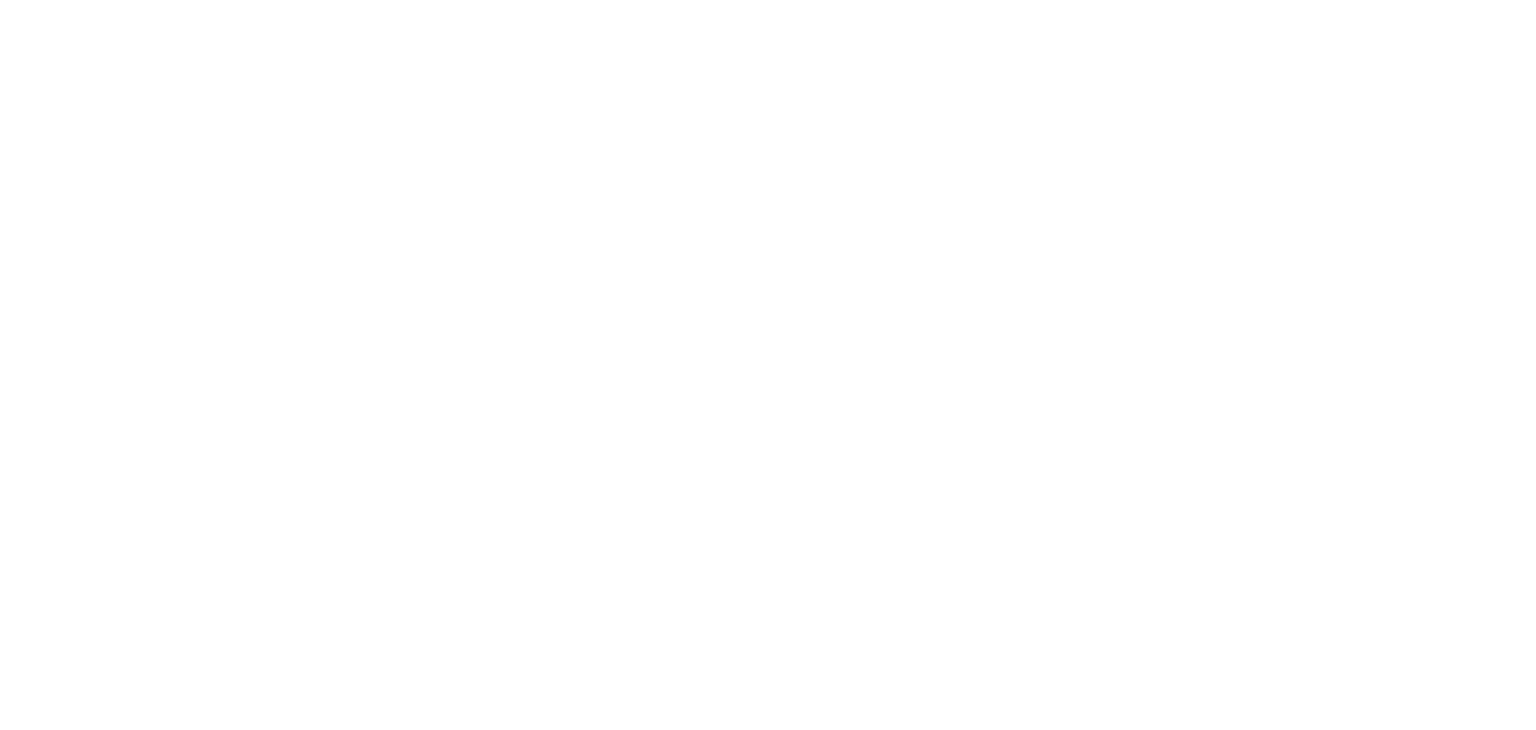 scroll, scrollTop: 0, scrollLeft: 0, axis: both 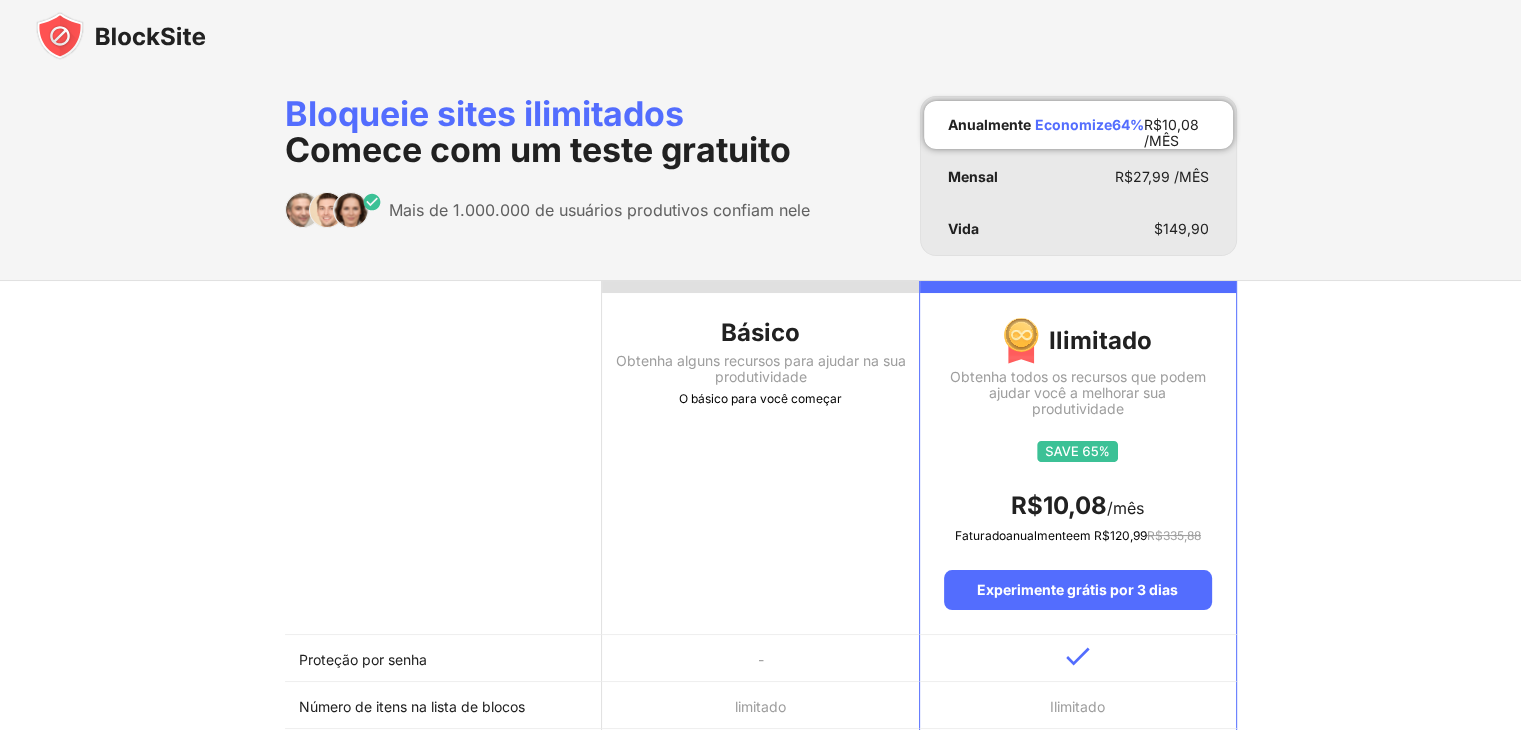 click on "Básico Obtenha alguns recursos para ajudar na sua produtividade O básico para você começar" at bounding box center [760, 458] 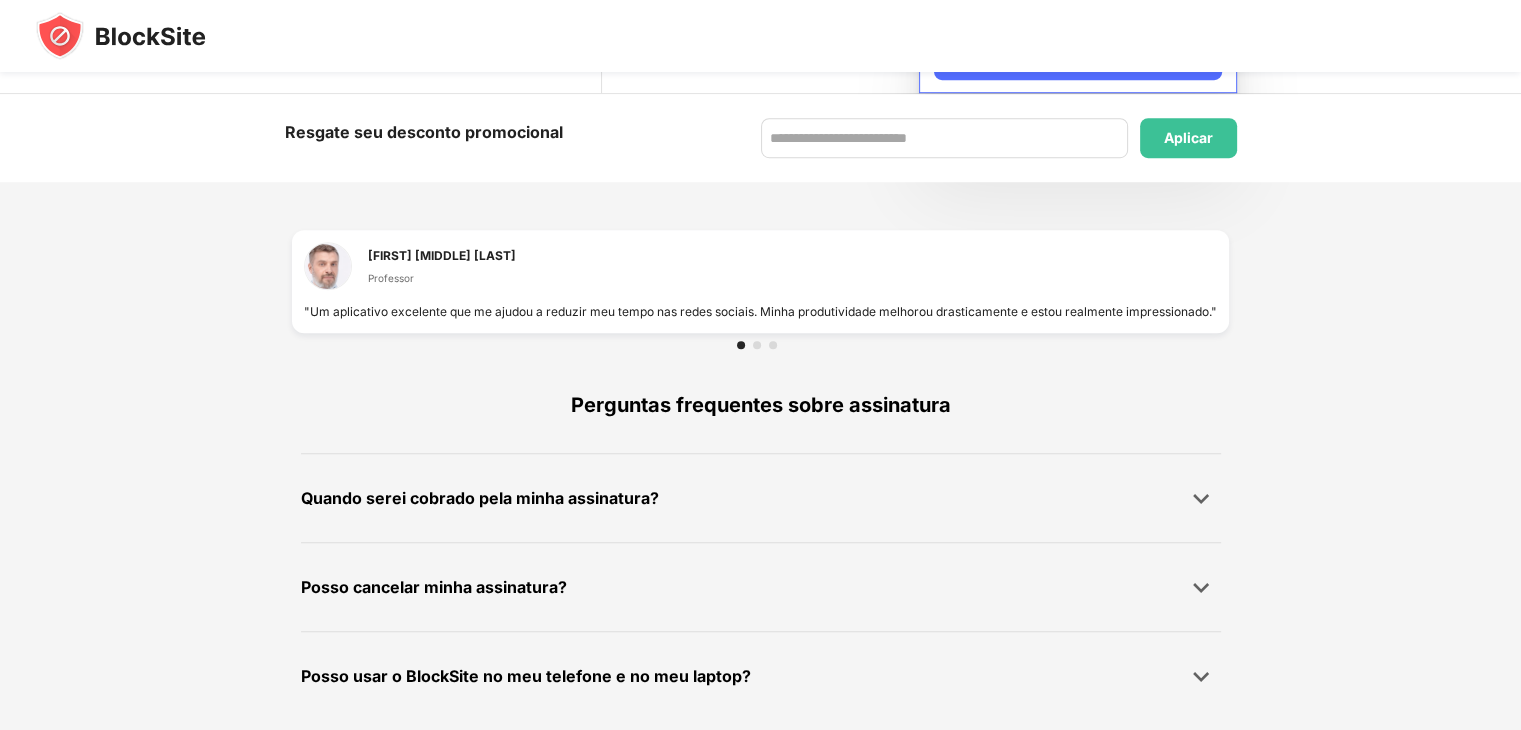 scroll, scrollTop: 0, scrollLeft: 0, axis: both 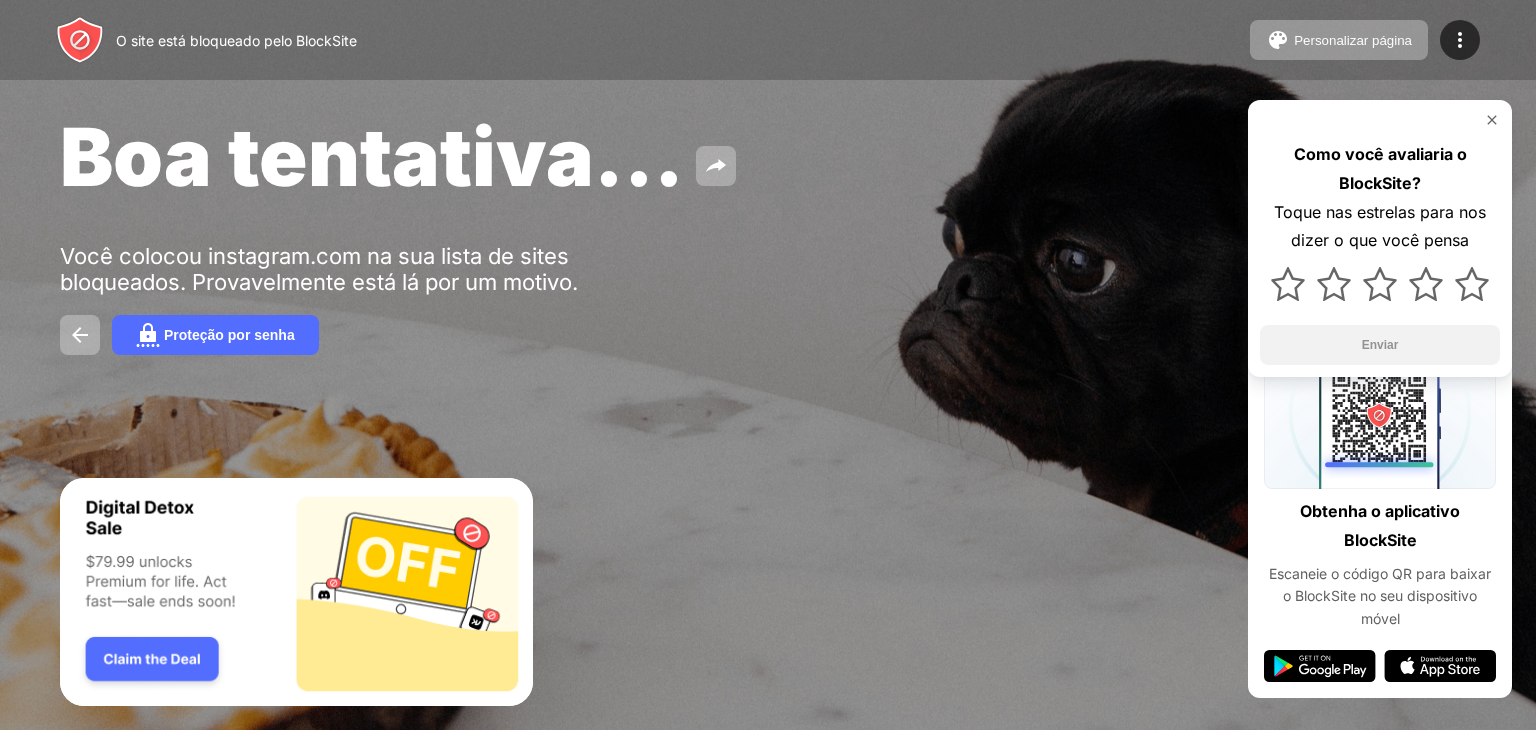 click on "Você colocou instagram.com na sua lista de sites bloqueados. Provavelmente está lá por um motivo." at bounding box center (319, 269) 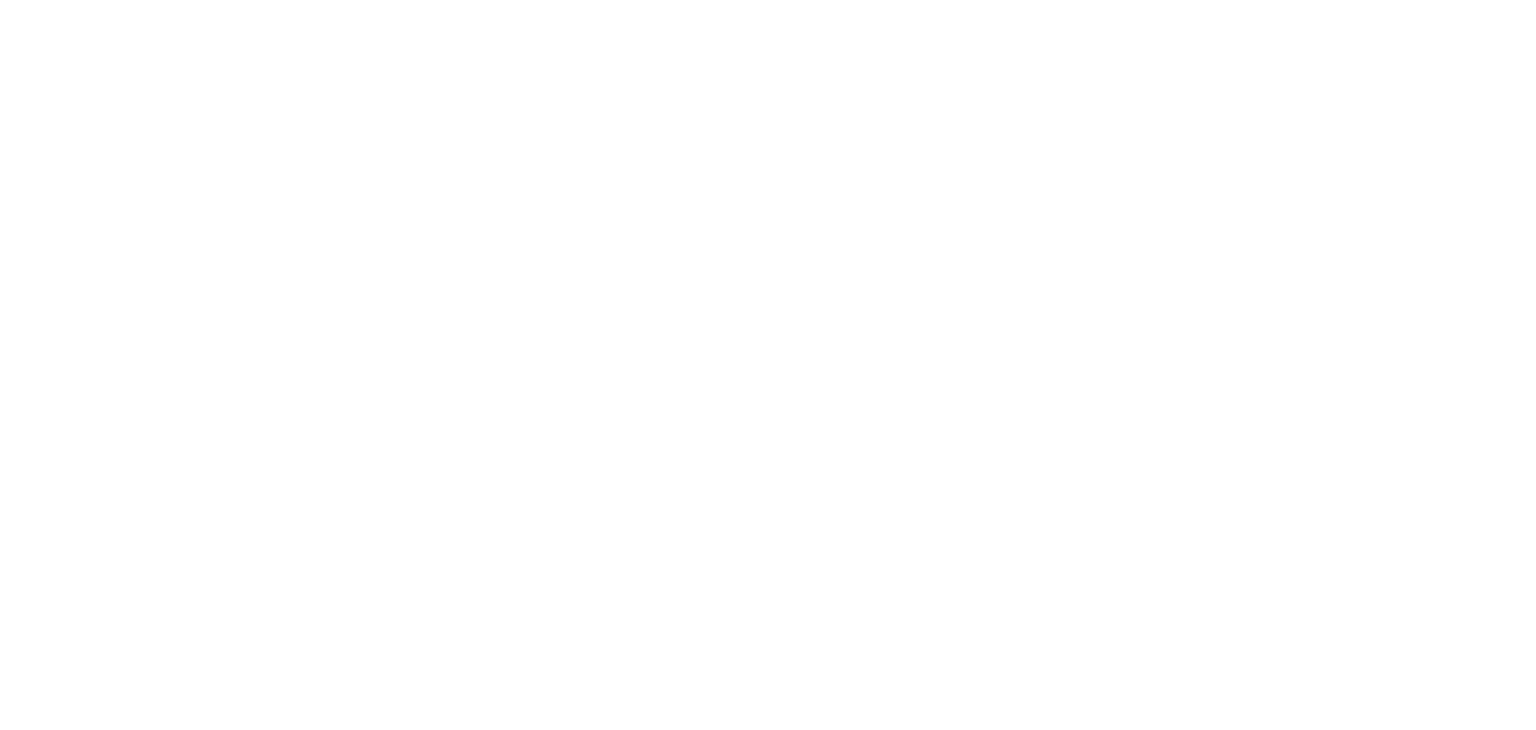 scroll, scrollTop: 0, scrollLeft: 0, axis: both 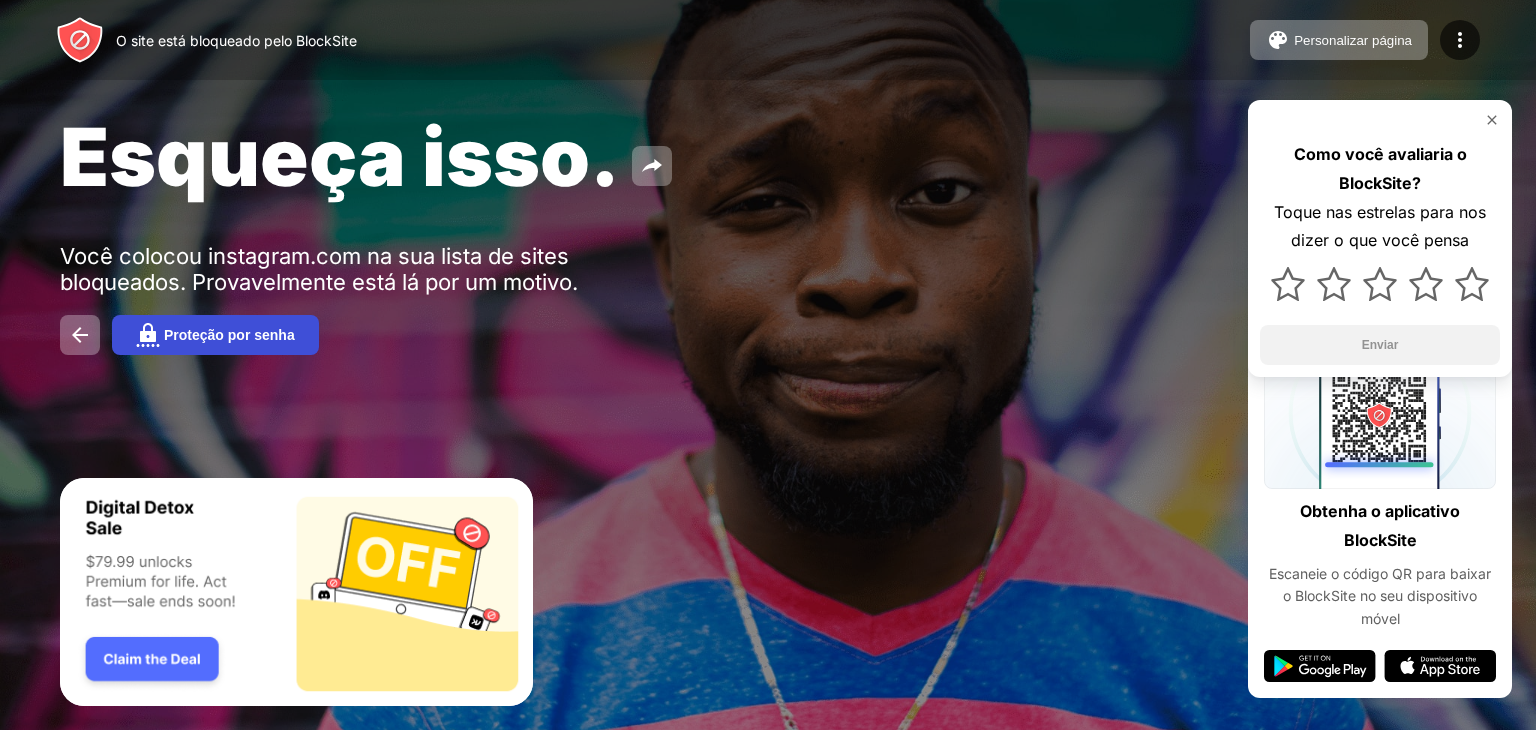 click on "Proteção por senha" at bounding box center [229, 335] 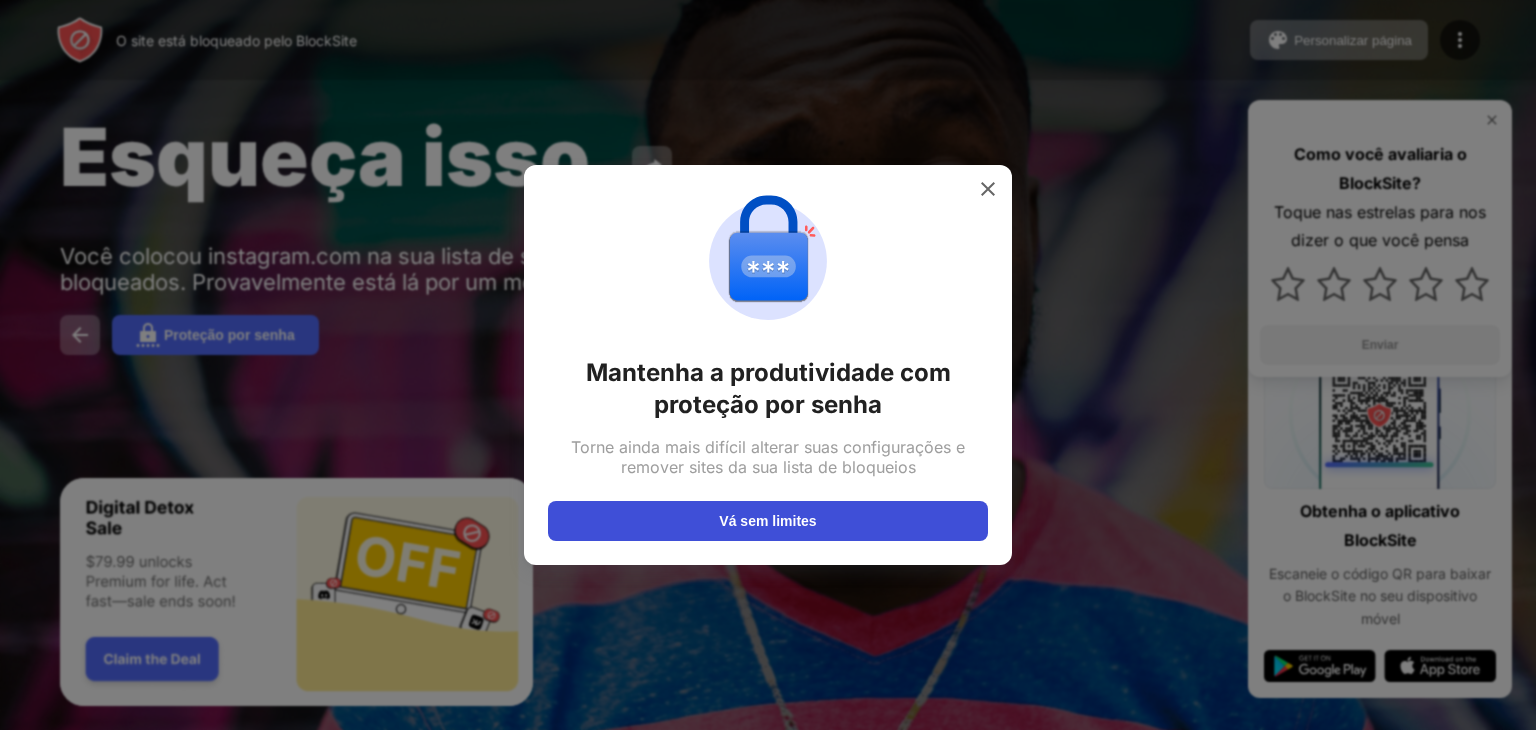 click on "Vá sem limites" at bounding box center (767, 521) 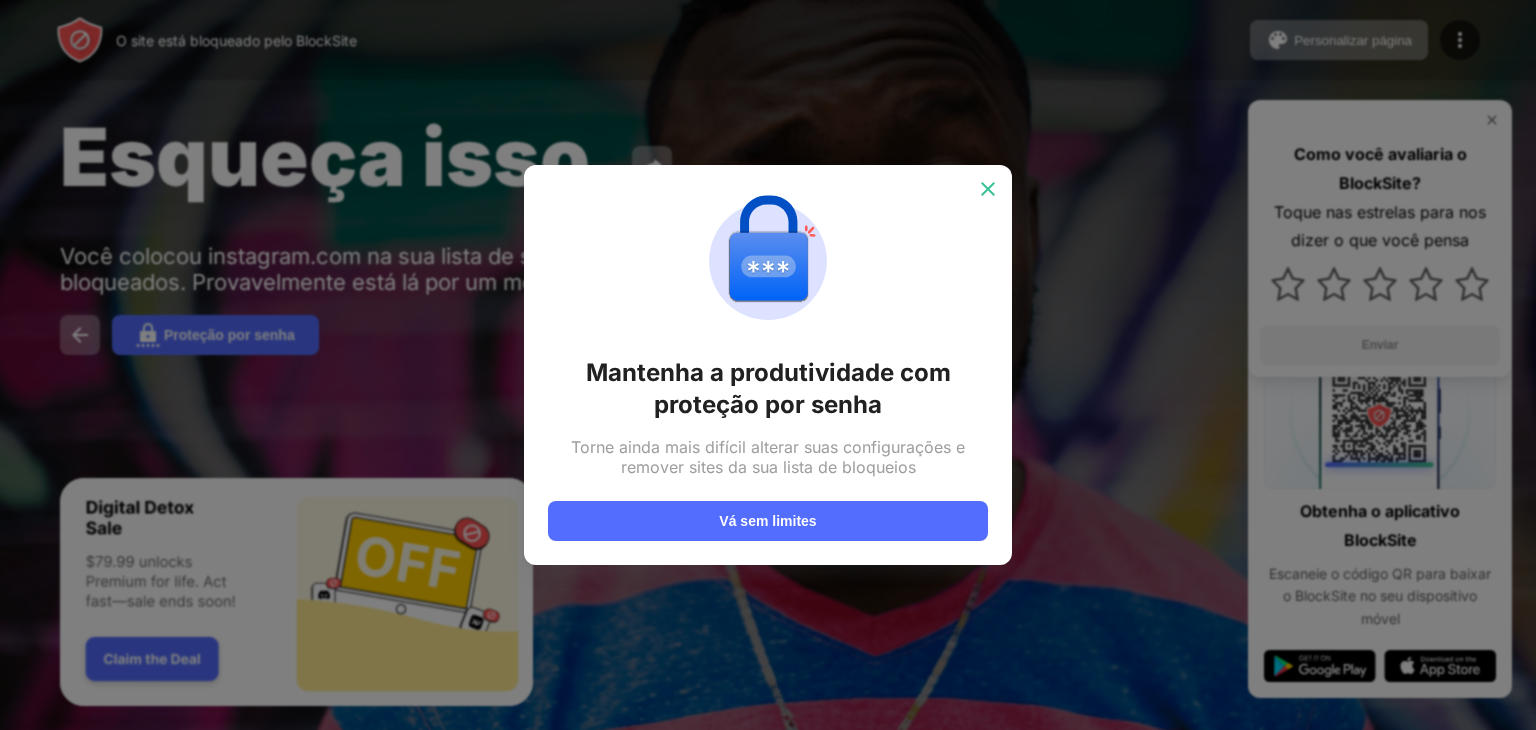 click at bounding box center (988, 189) 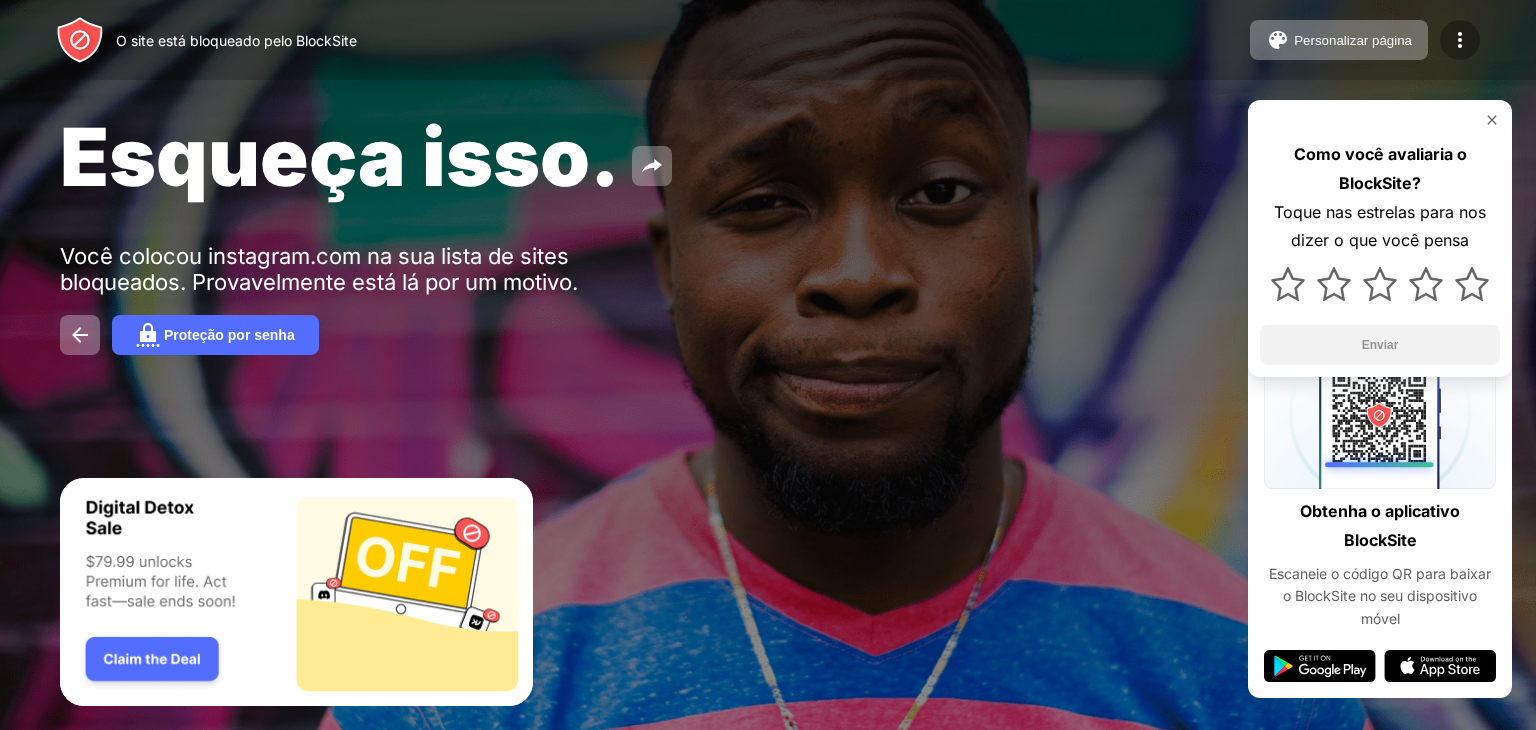 click at bounding box center (1460, 40) 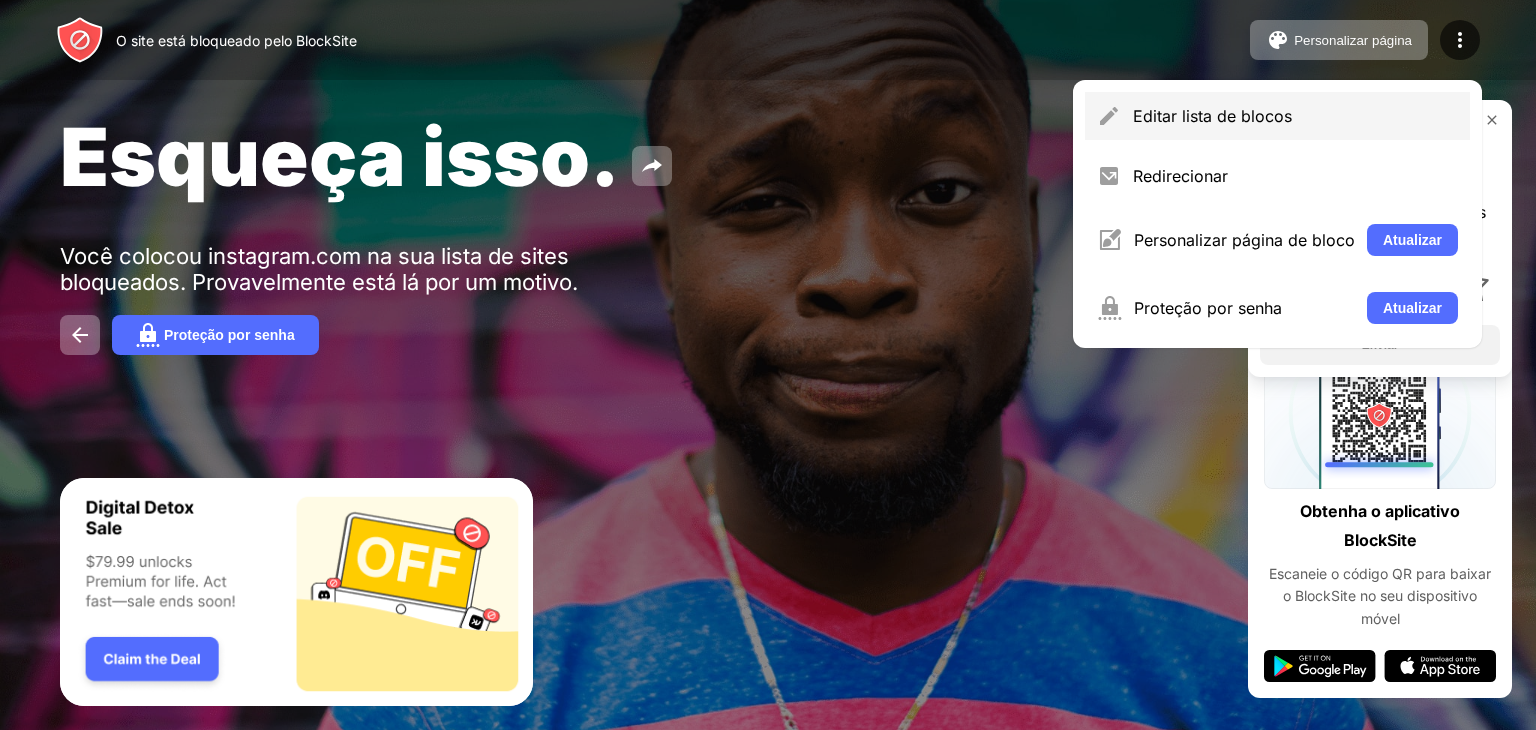 click on "Editar lista de blocos" at bounding box center [1277, 116] 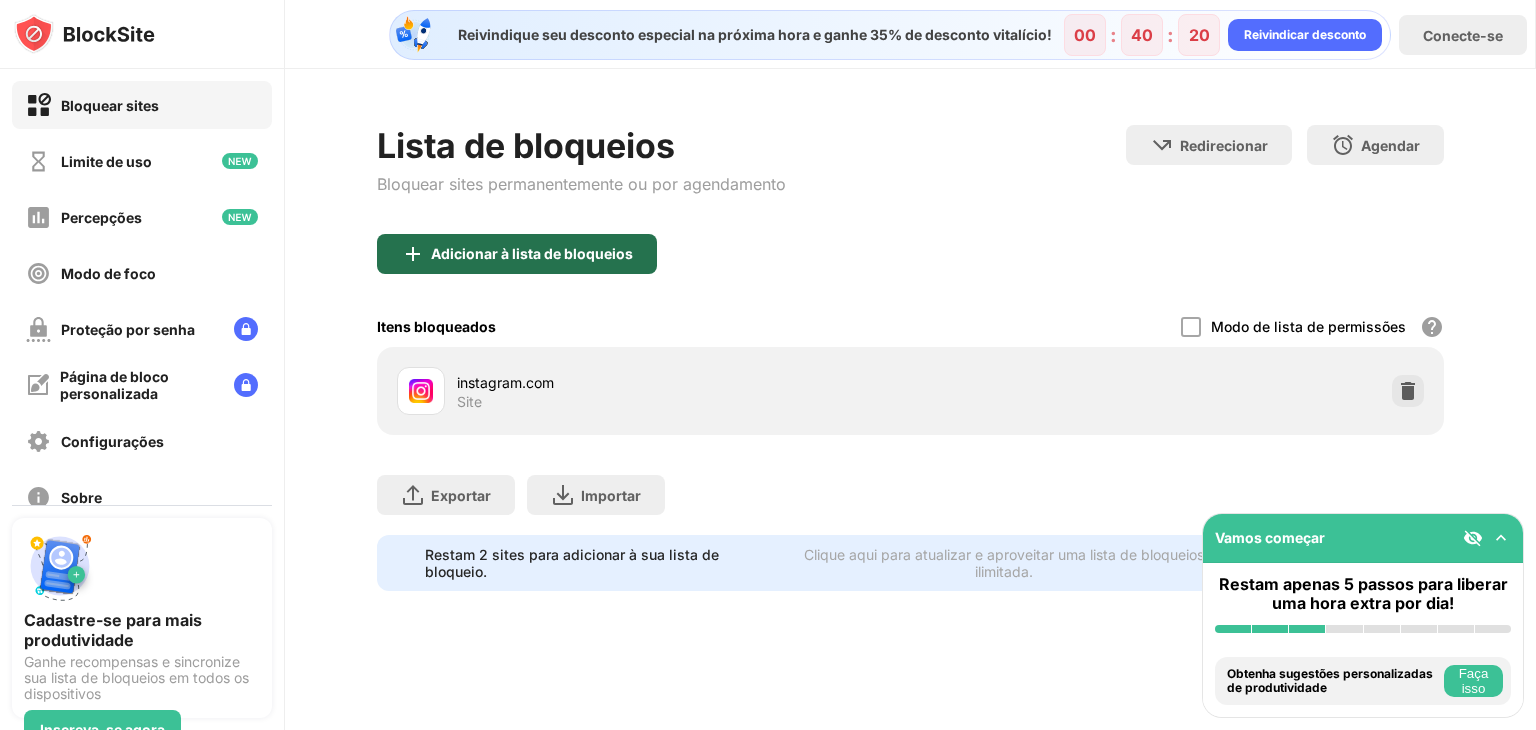 drag, startPoint x: 1332, startPoint y: 126, endPoint x: 492, endPoint y: 243, distance: 848.1091 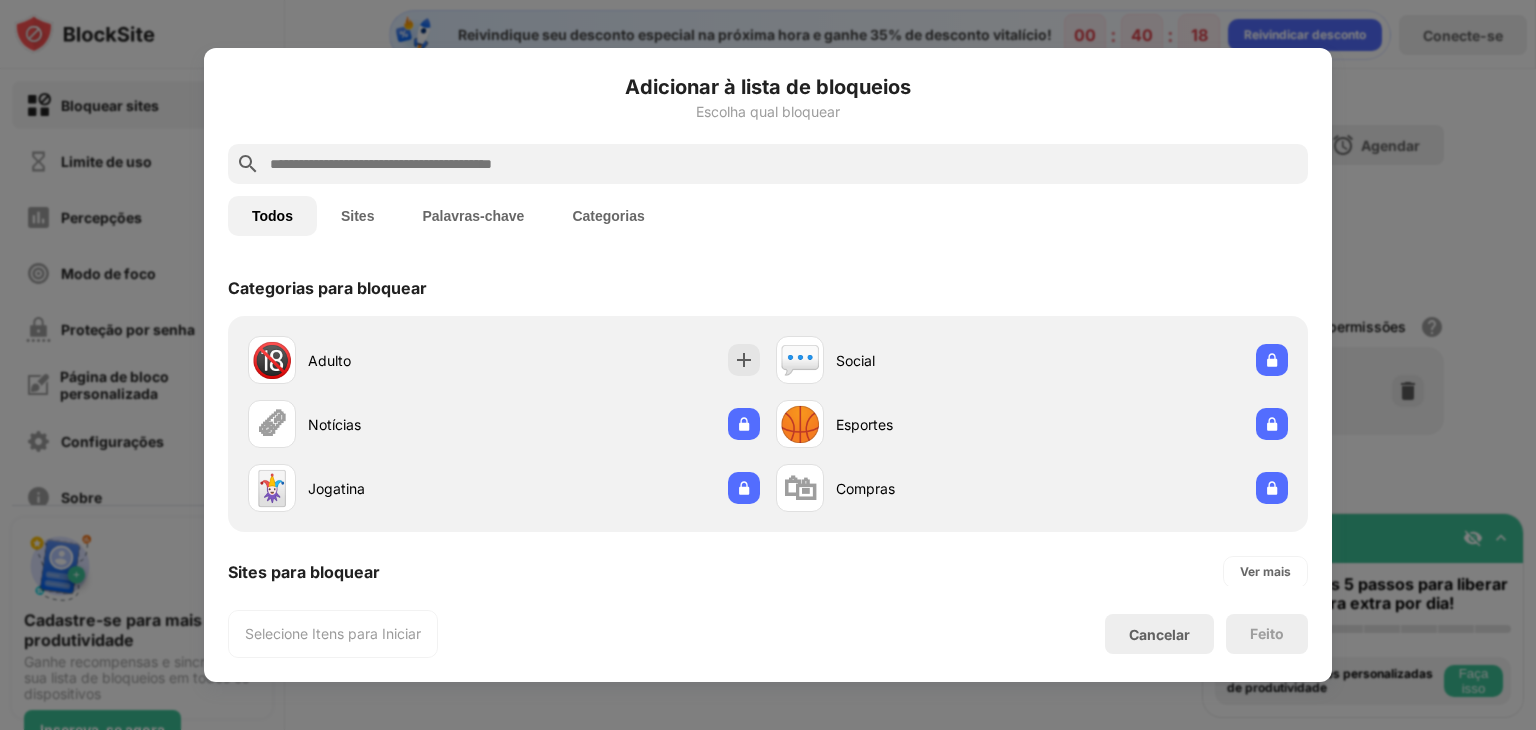 click at bounding box center (784, 164) 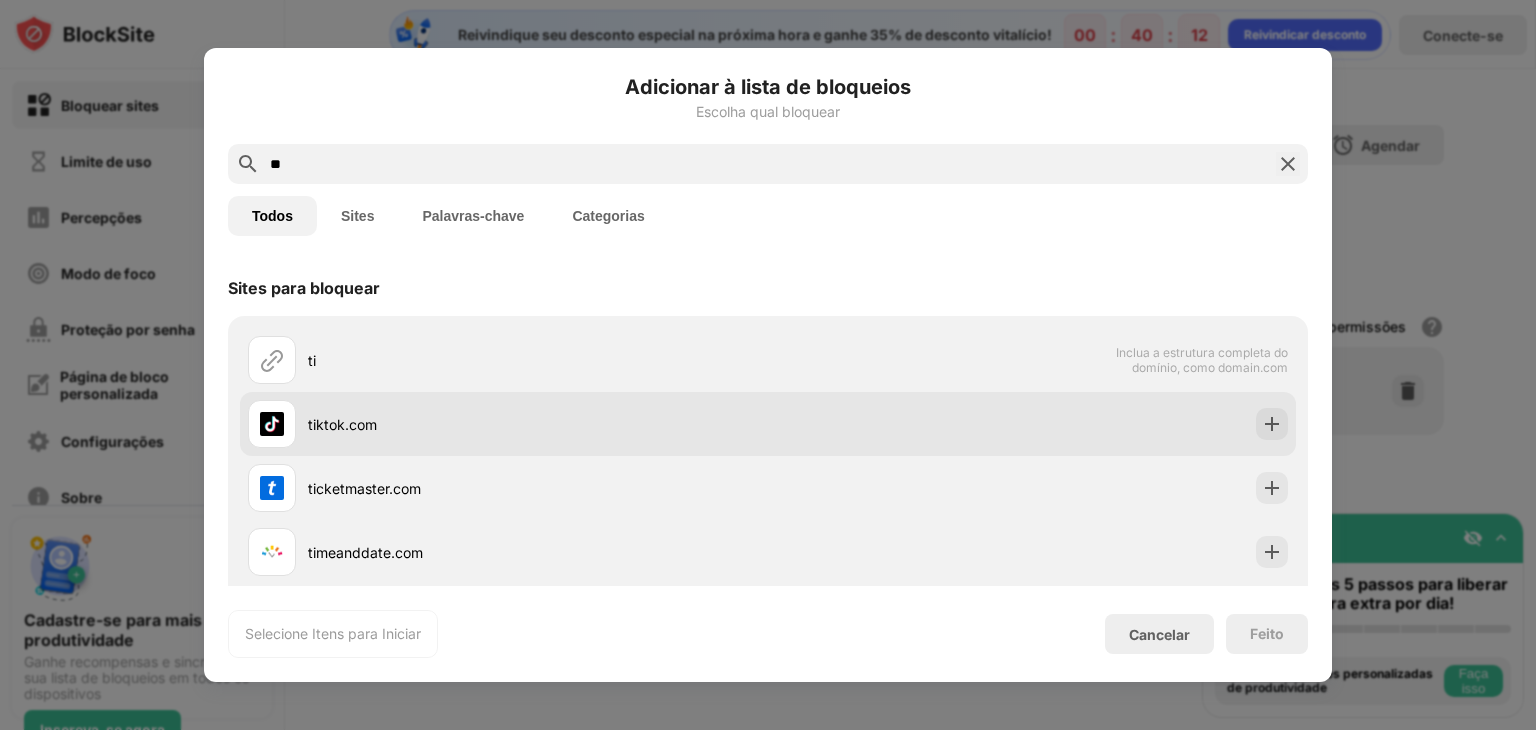 type on "**" 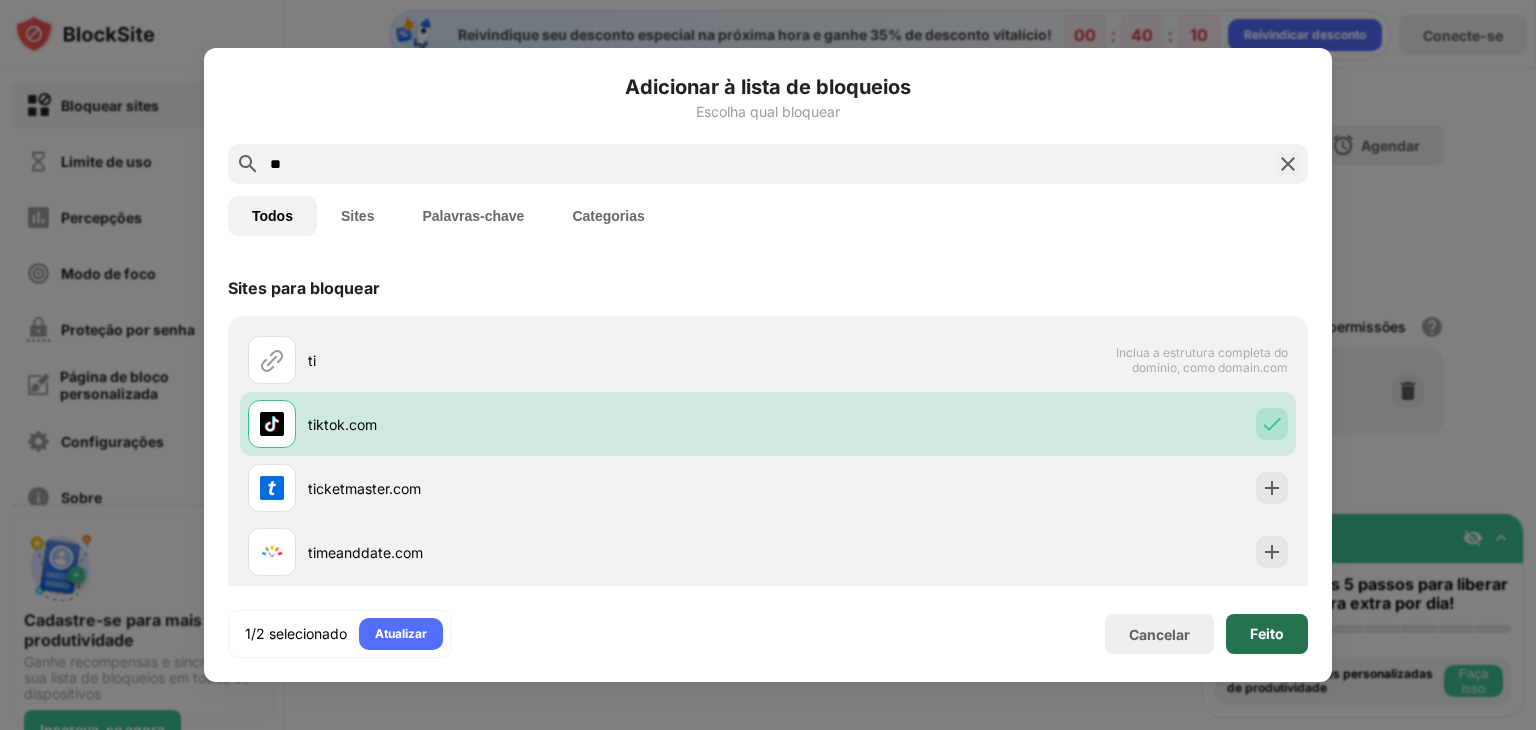 click on "Feito" at bounding box center (1267, 633) 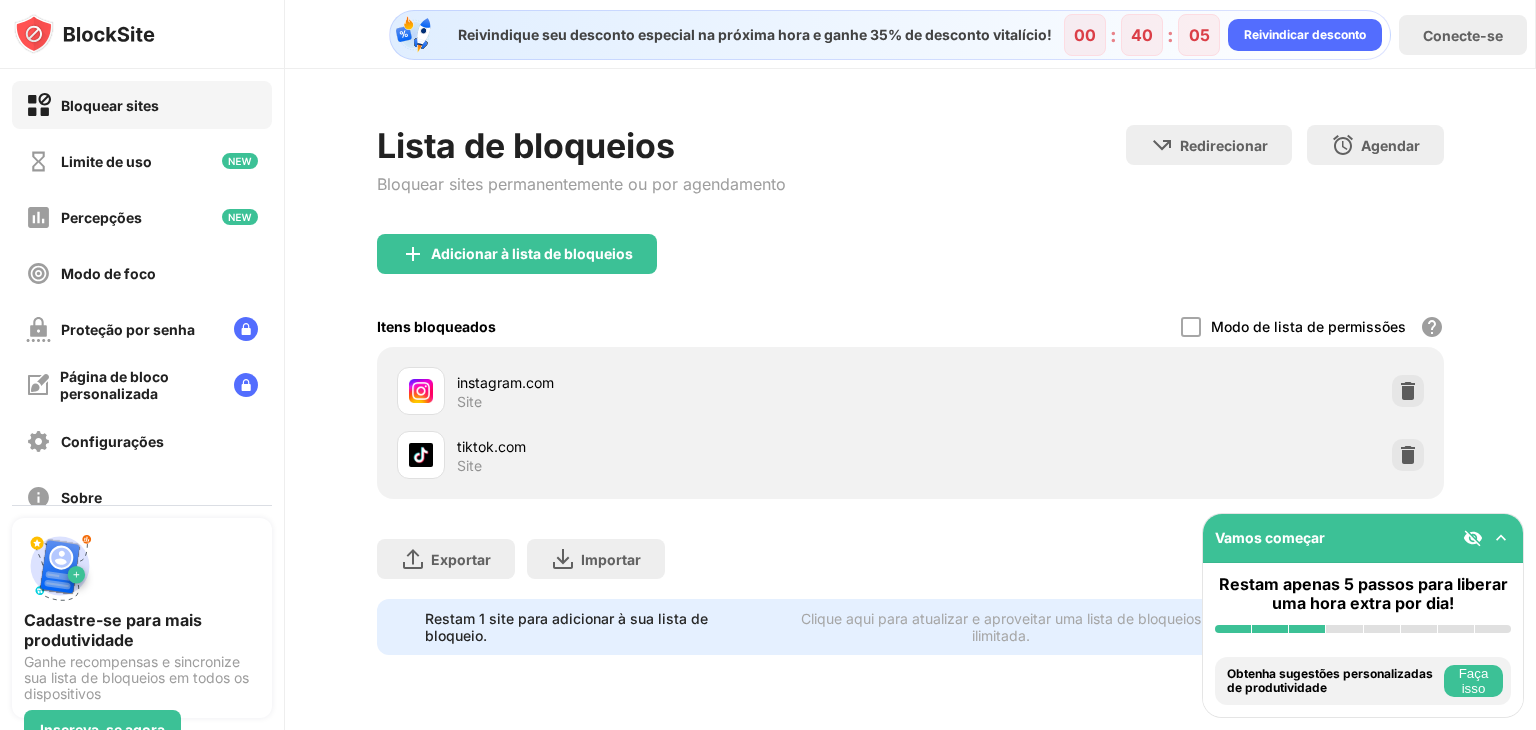 click at bounding box center [1501, 538] 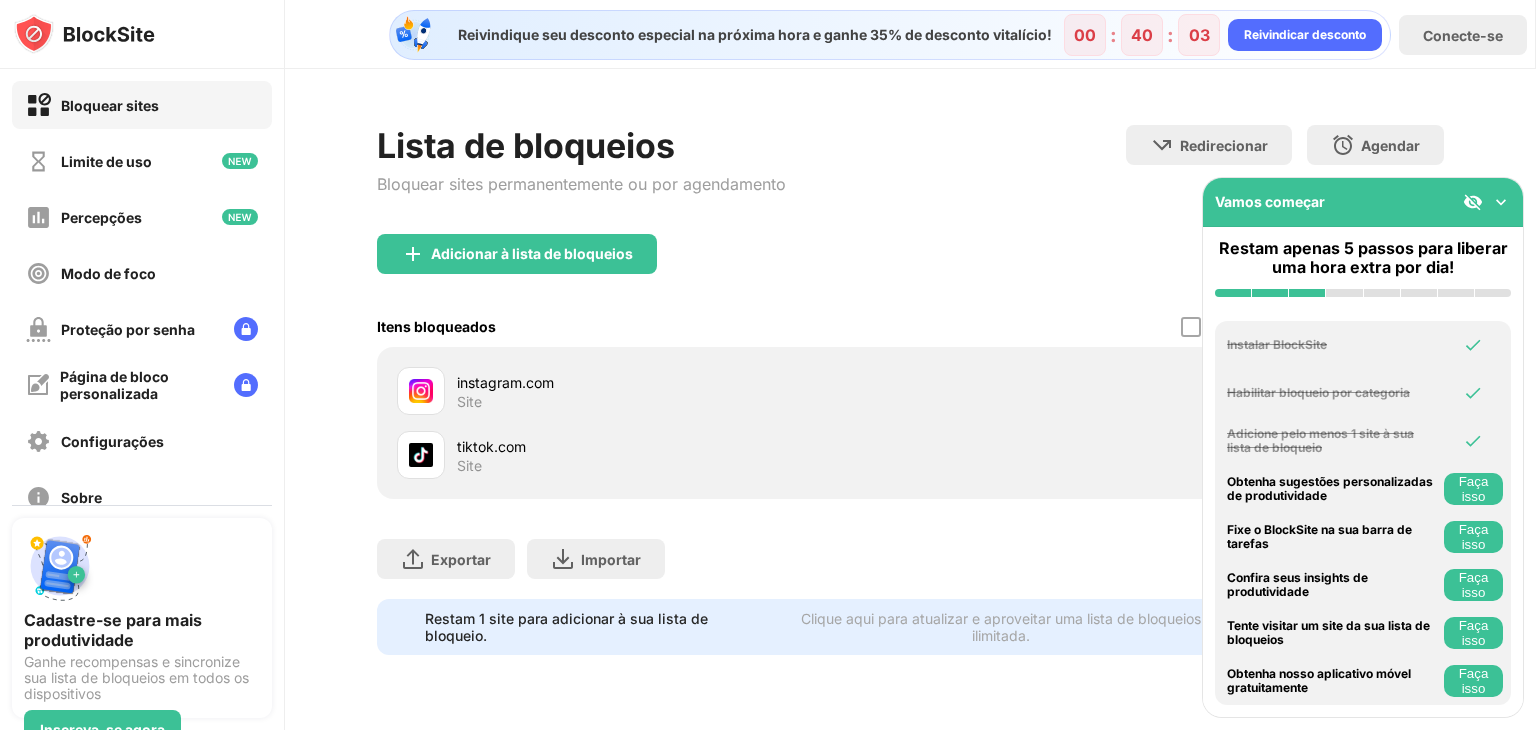 click at bounding box center (1501, 202) 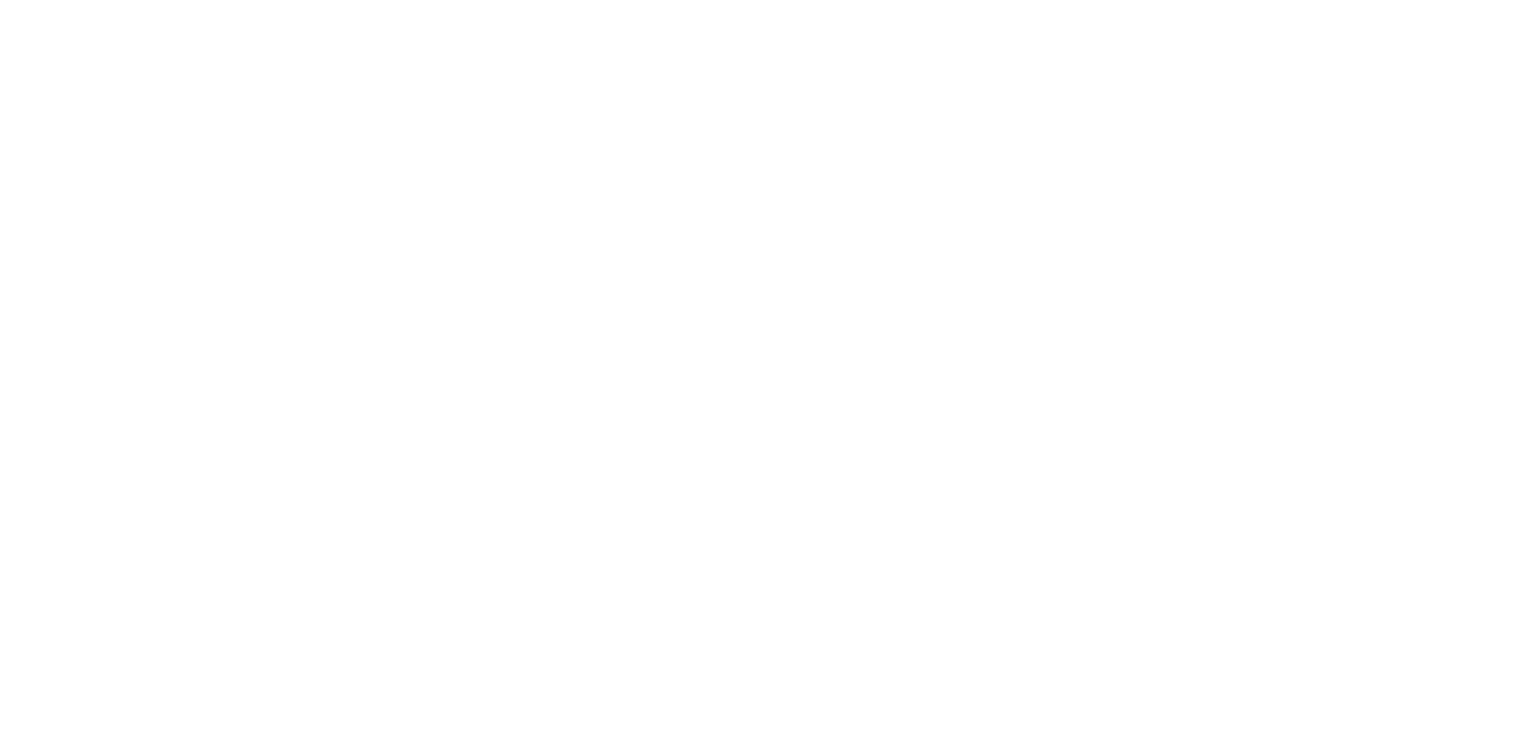 scroll, scrollTop: 0, scrollLeft: 0, axis: both 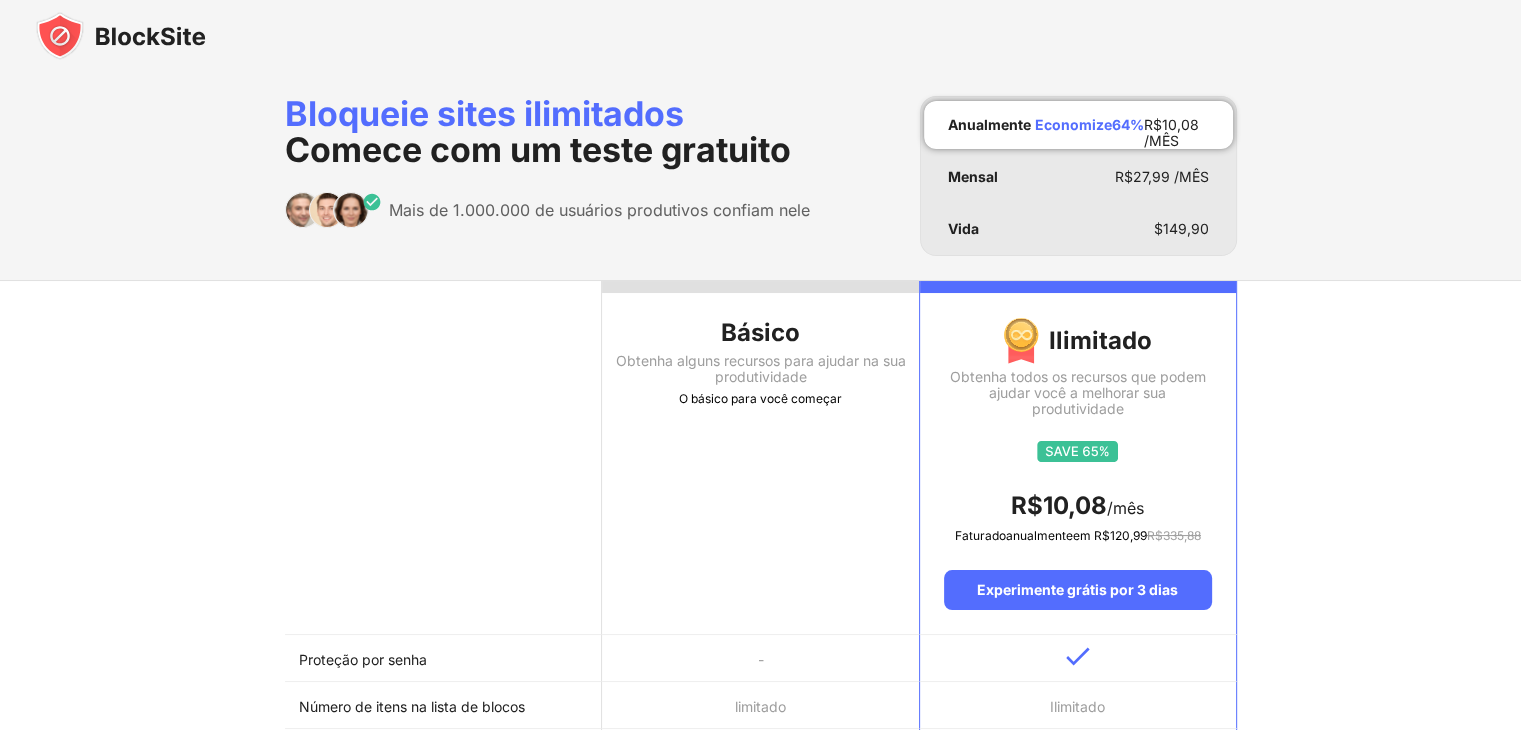click at bounding box center (121, 36) 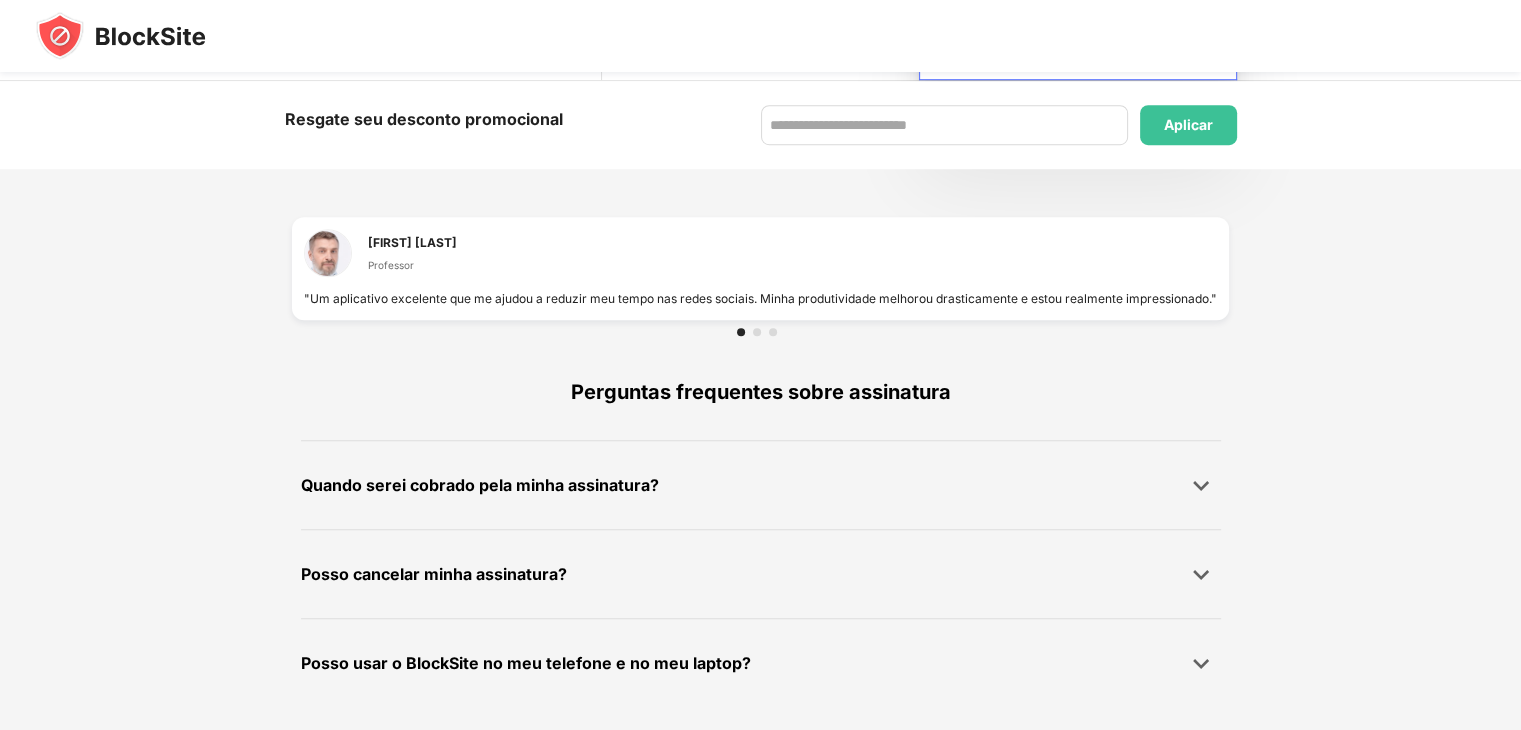 scroll, scrollTop: 0, scrollLeft: 0, axis: both 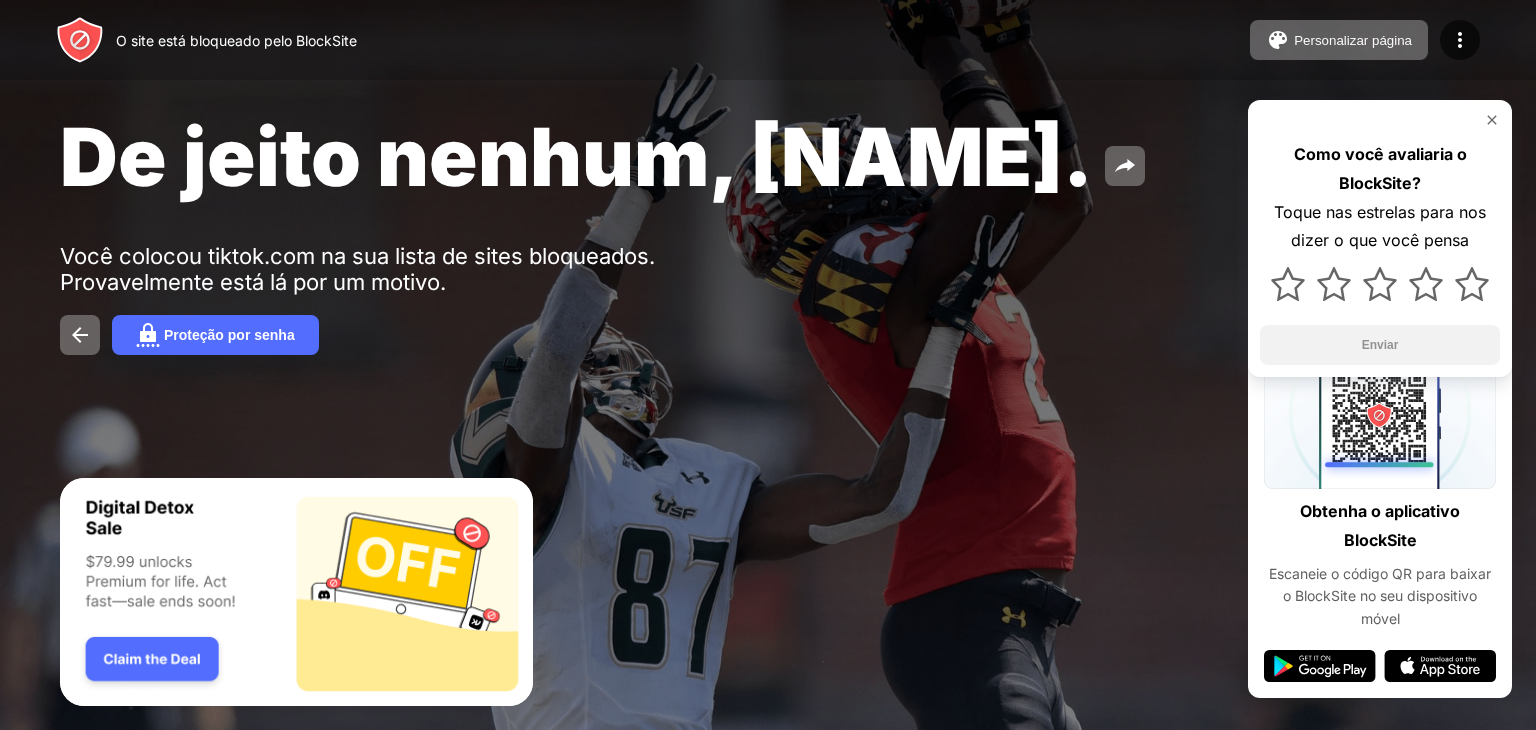click on "De jeito nenhum, [NAME]." at bounding box center [576, 156] 